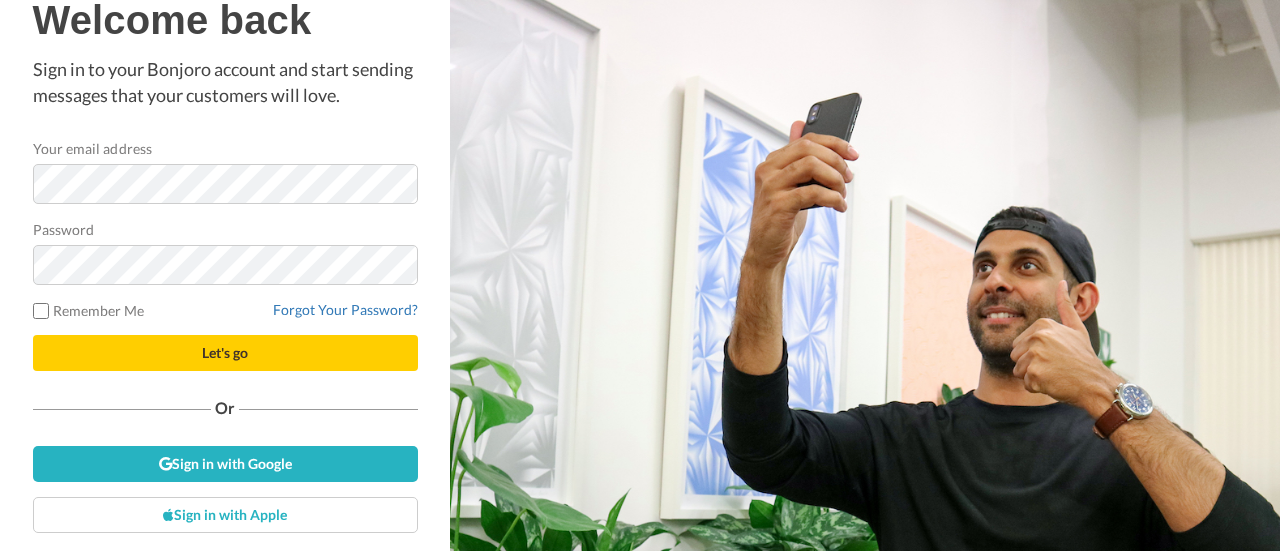 scroll, scrollTop: 0, scrollLeft: 0, axis: both 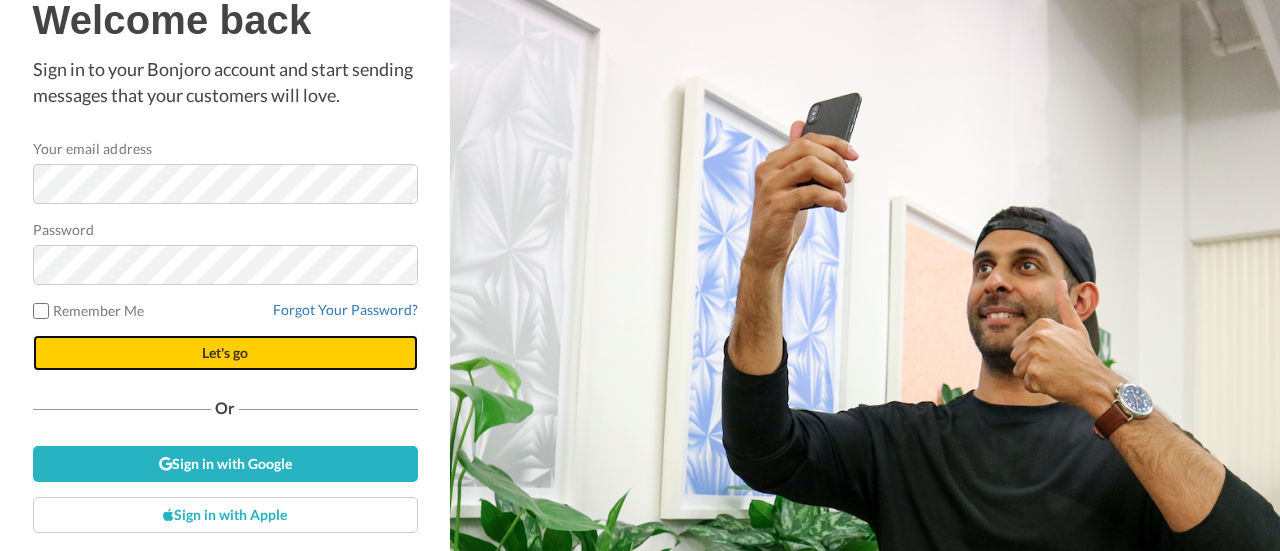 click on "Let's go" at bounding box center [225, 353] 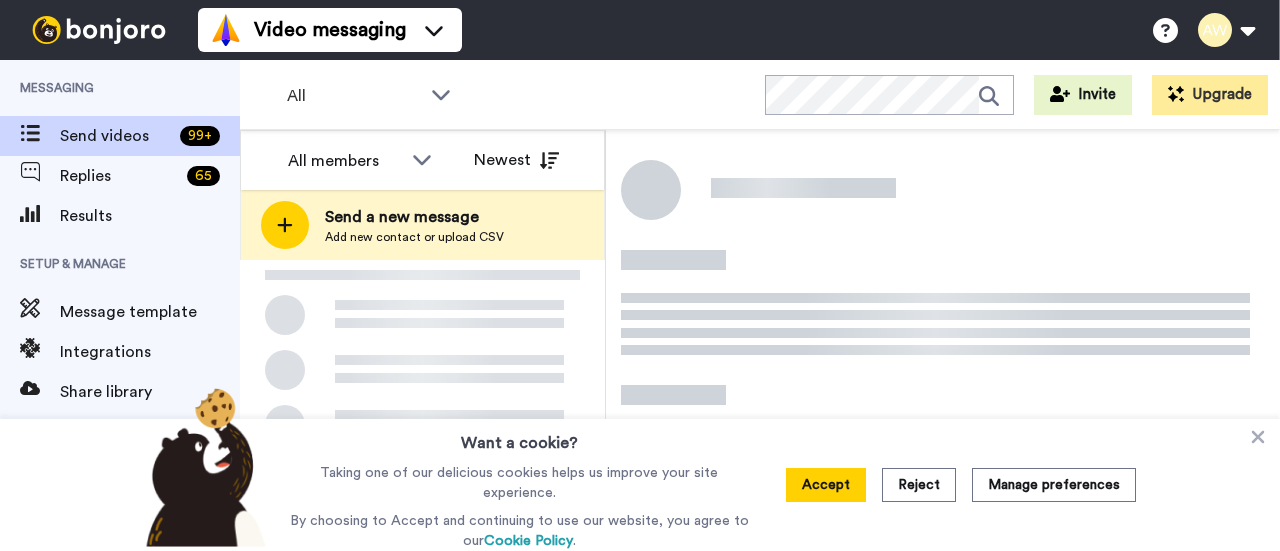 scroll, scrollTop: 0, scrollLeft: 0, axis: both 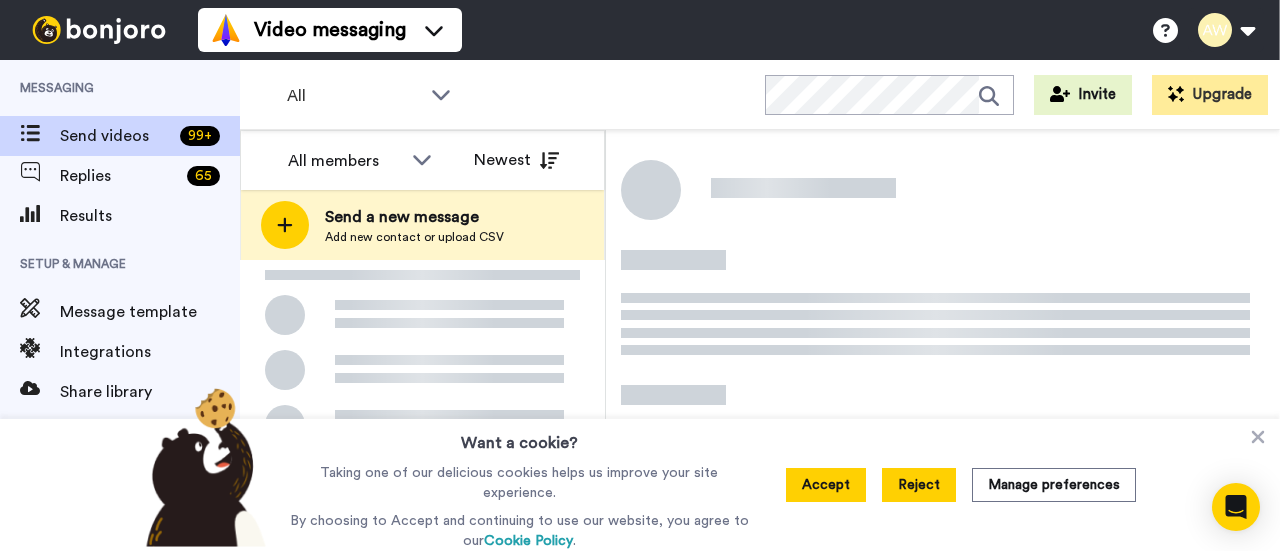 click on "Reject" at bounding box center (919, 485) 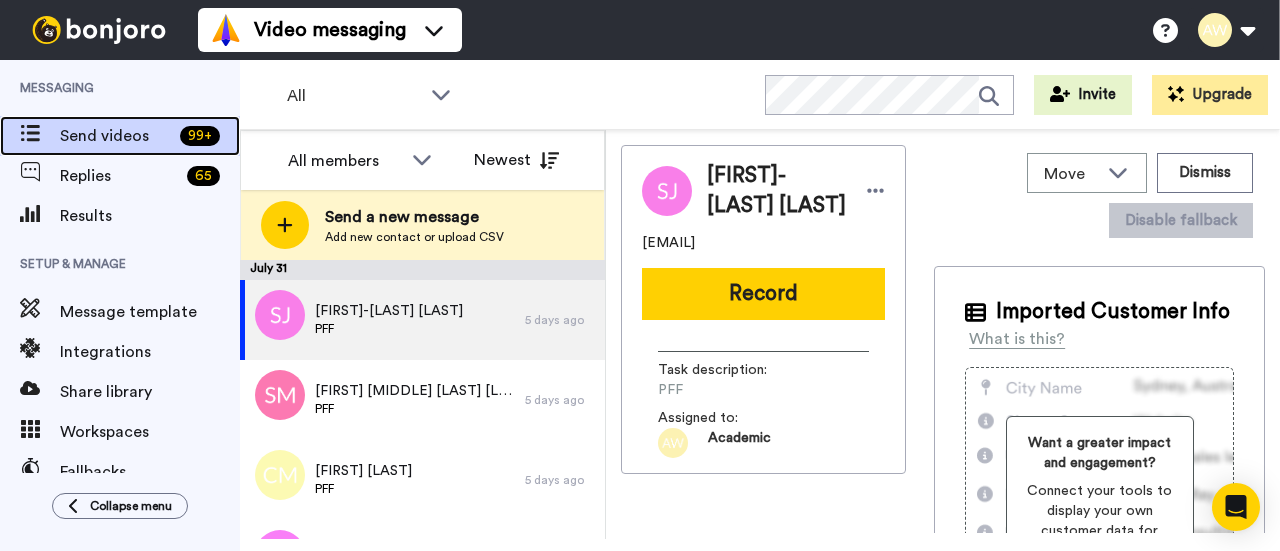 click on "Send videos" at bounding box center [116, 136] 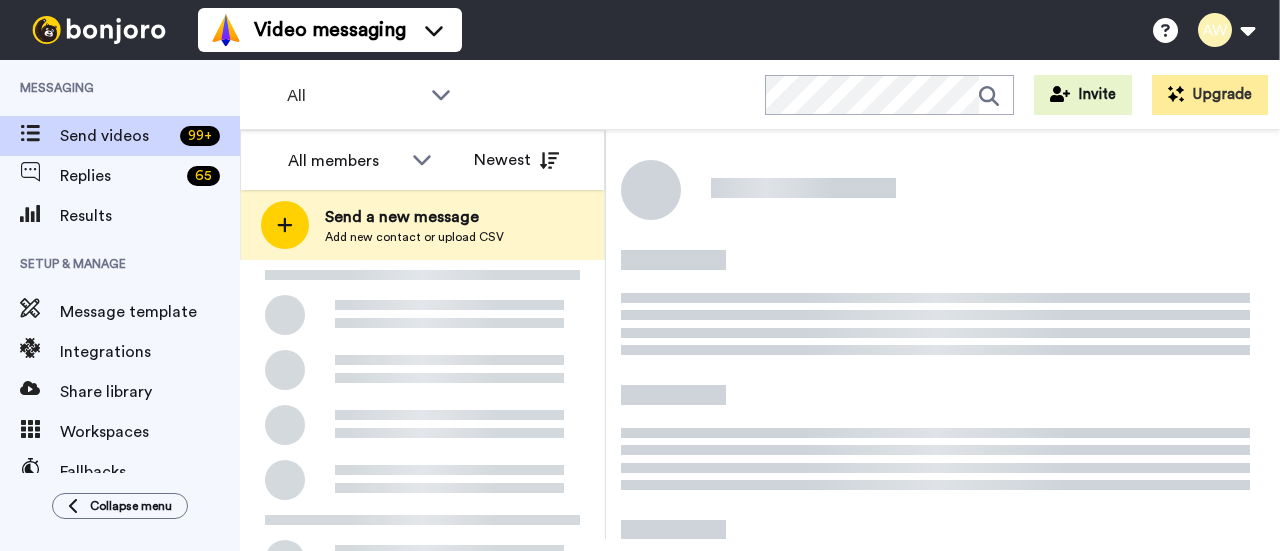 scroll, scrollTop: 0, scrollLeft: 0, axis: both 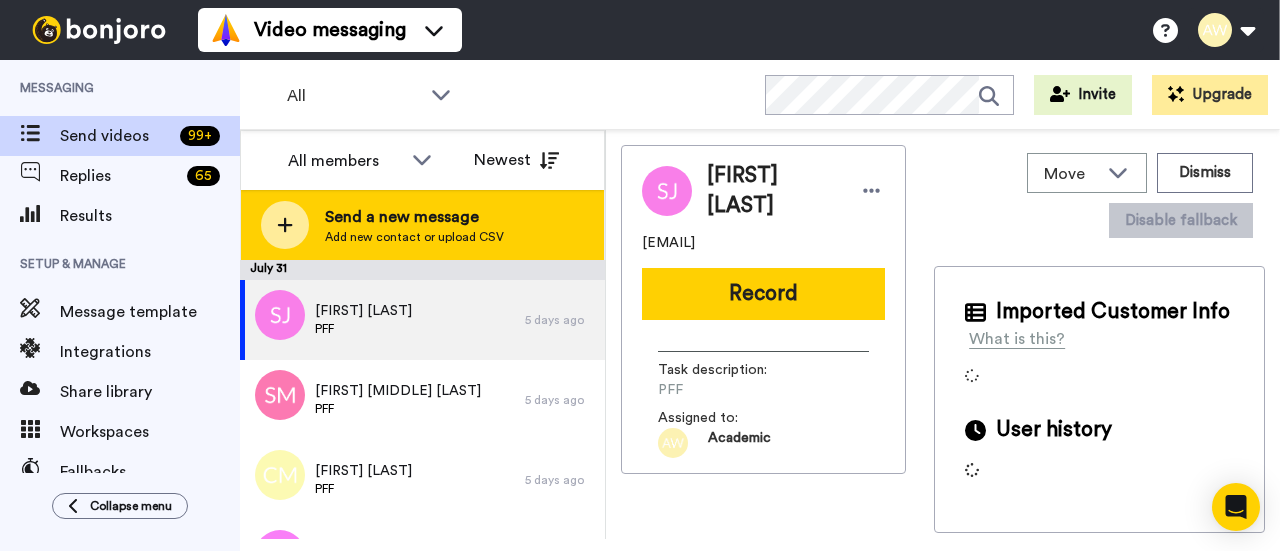 click on "Send a new message" at bounding box center [414, 217] 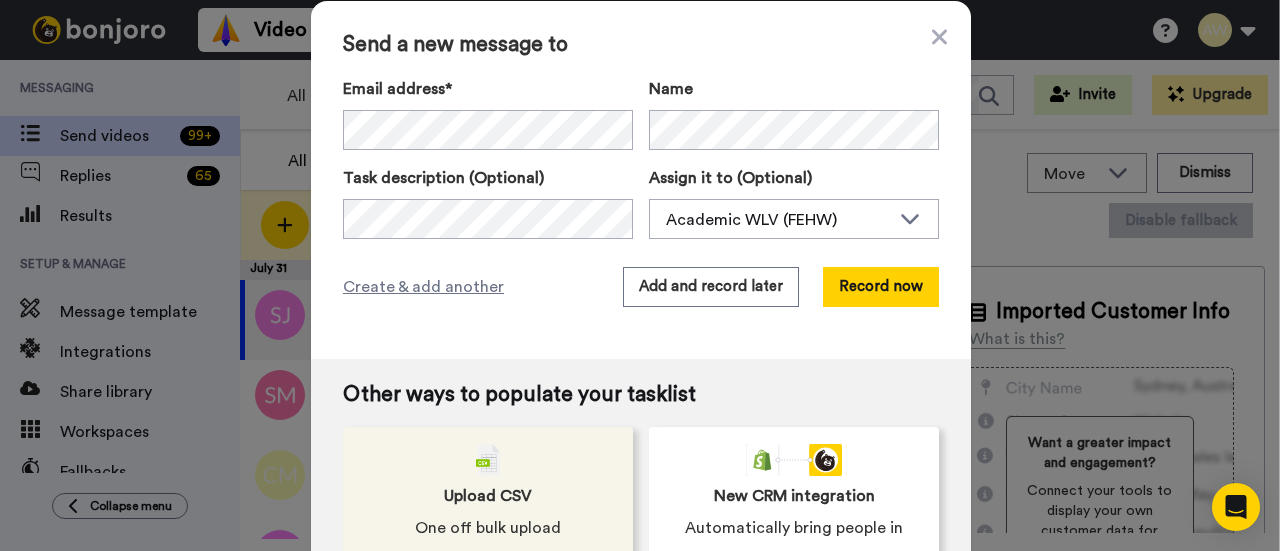 click on "Upload CSV One off bulk upload" at bounding box center (488, 492) 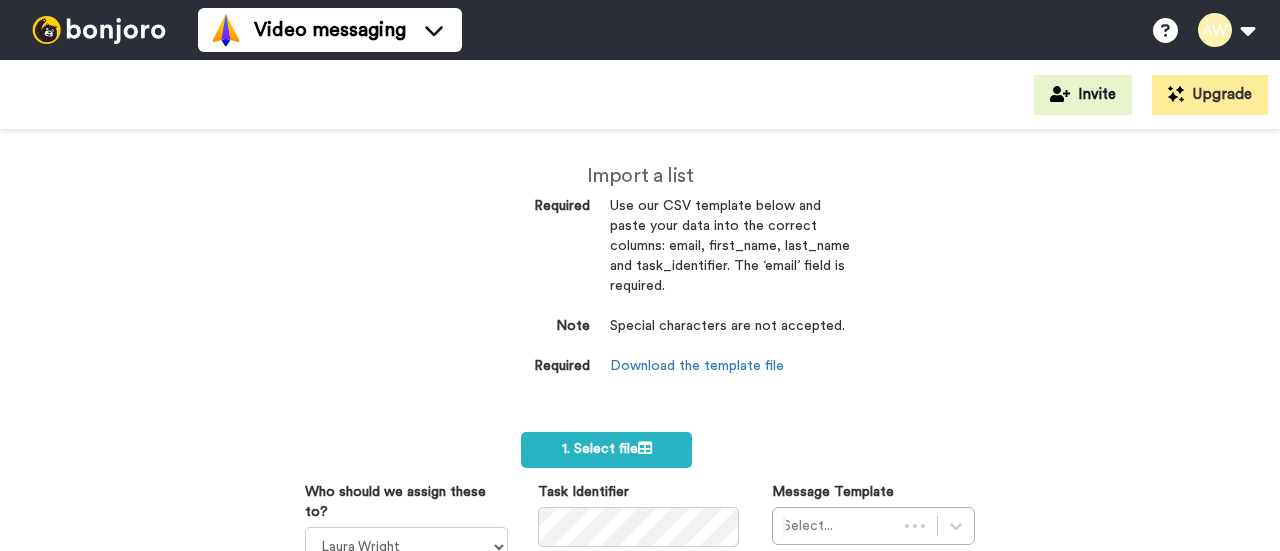 scroll, scrollTop: 0, scrollLeft: 0, axis: both 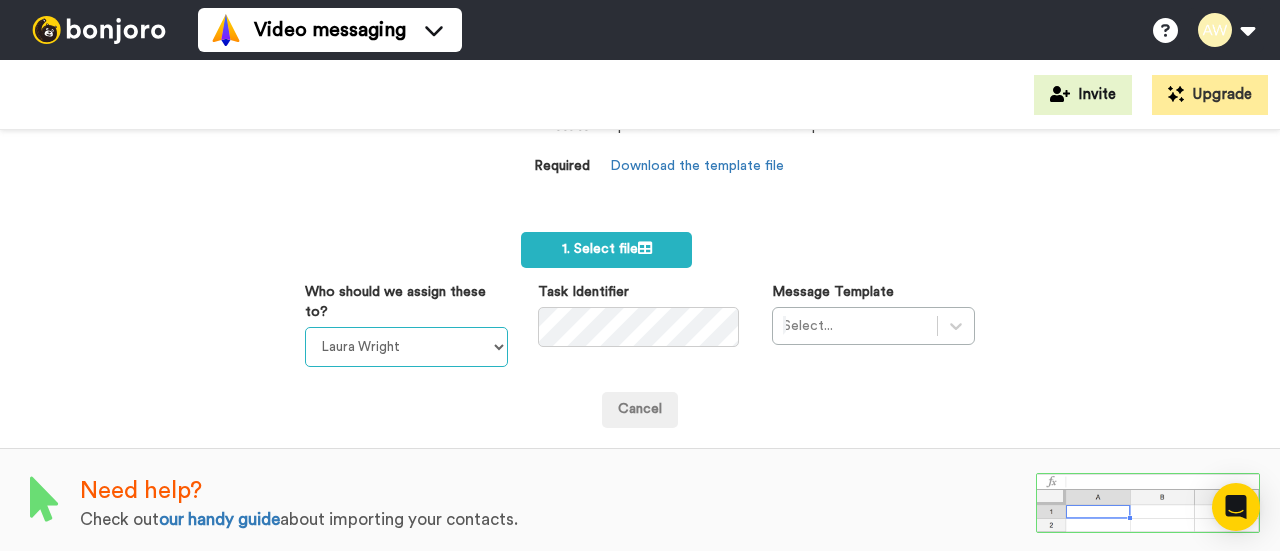 click on "Laura Wright Amarjit Duggal WLV Academic (FSE) Divandra Birla Bolutife Ademokoya UK Recruitment Team Teresa Powney Trude Hagen Ridwan Miah Surjeet Mahey Rajinder Kaur Lee Wallis Saul Wallis Usman Ahmed Academic WLV (FEHW) Manjit Sahota Zoe Mason Neil Safi Laura Janavicius Student@WLV Shnez Begum WLV International Kimberley Burrell Amie Williams Pushpa Suwali Jack Clare Academic @WLV (FABSS)" at bounding box center (406, 347) 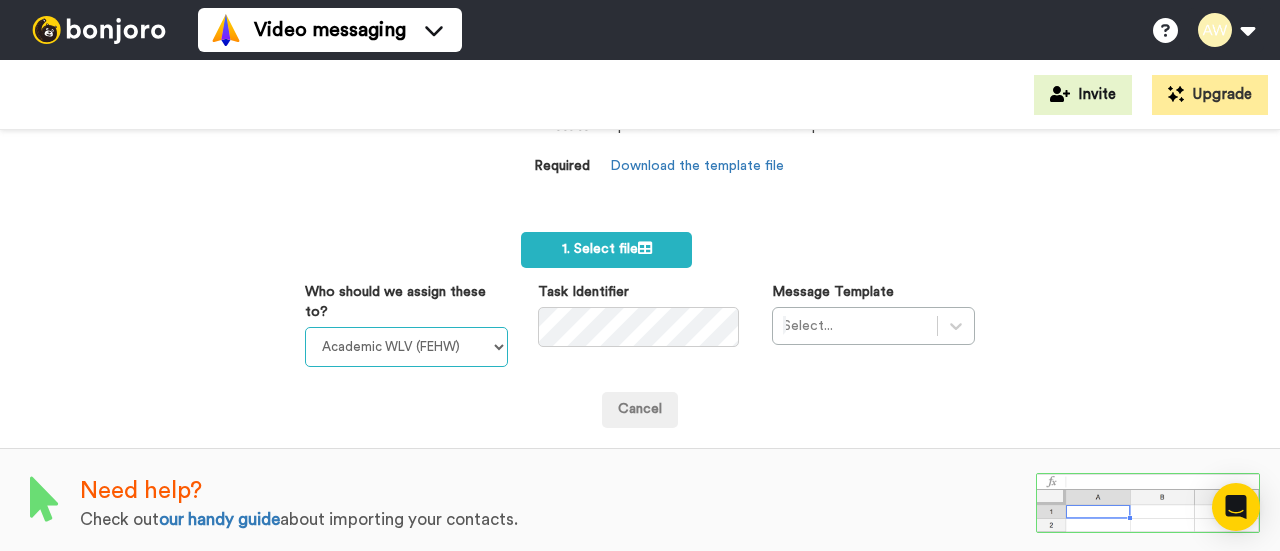 click on "Laura Wright Amarjit Duggal WLV Academic (FSE) Divandra Birla Bolutife Ademokoya UK Recruitment Team Teresa Powney Trude Hagen Ridwan Miah Surjeet Mahey Rajinder Kaur Lee Wallis Saul Wallis Usman Ahmed Academic WLV (FEHW) Manjit Sahota Zoe Mason Neil Safi Laura Janavicius Student@WLV Shnez Begum WLV International Kimberley Burrell Amie Williams Pushpa Suwali Jack Clare Academic @WLV (FABSS)" at bounding box center (406, 347) 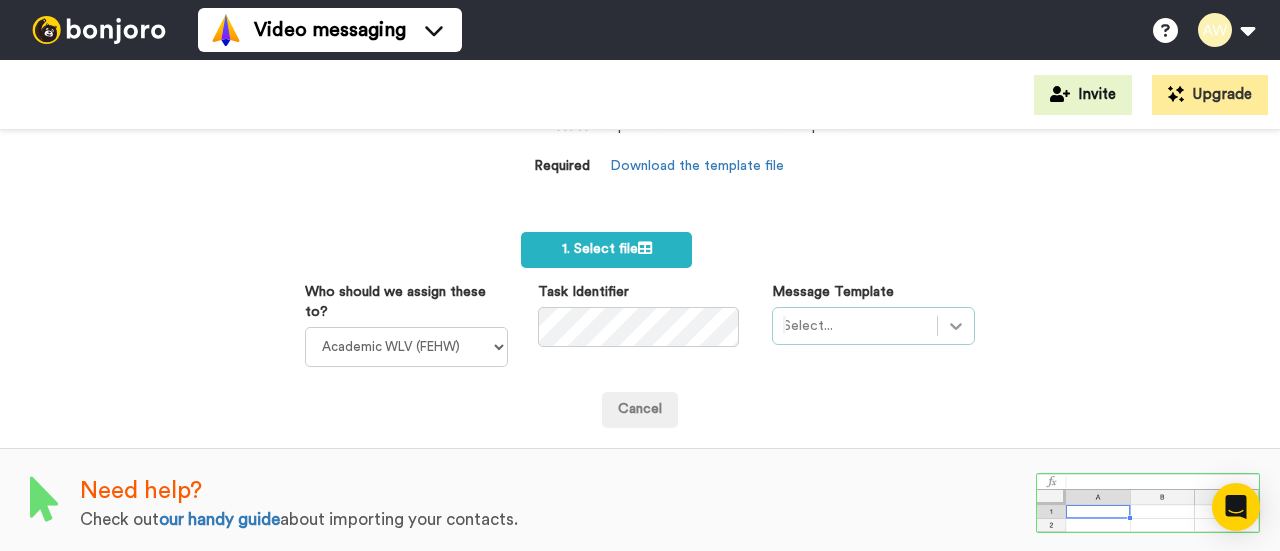 click on "Select..." at bounding box center [873, 326] 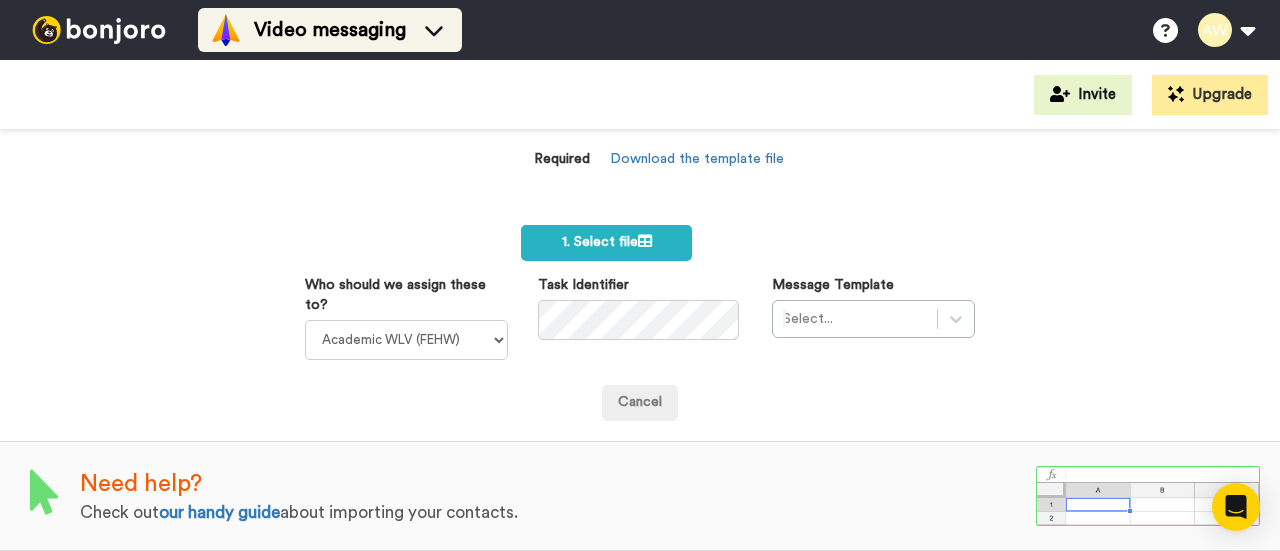 scroll, scrollTop: 218, scrollLeft: 0, axis: vertical 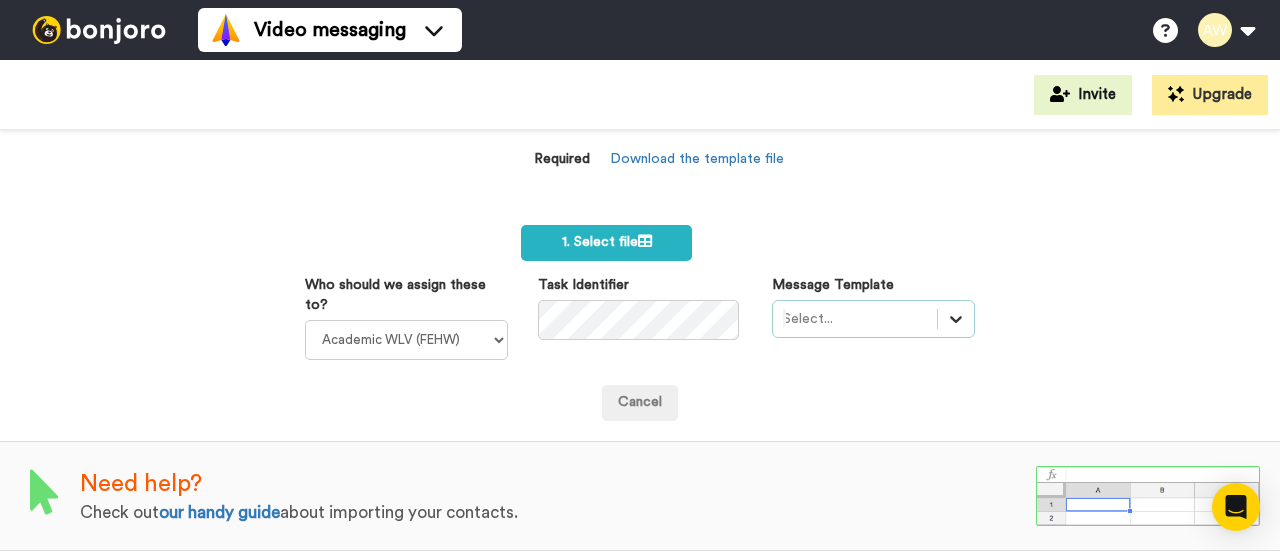 click on "option , selected.   Select is focused ,type to refine list, press Down to open the menu,  Select..." at bounding box center (873, 319) 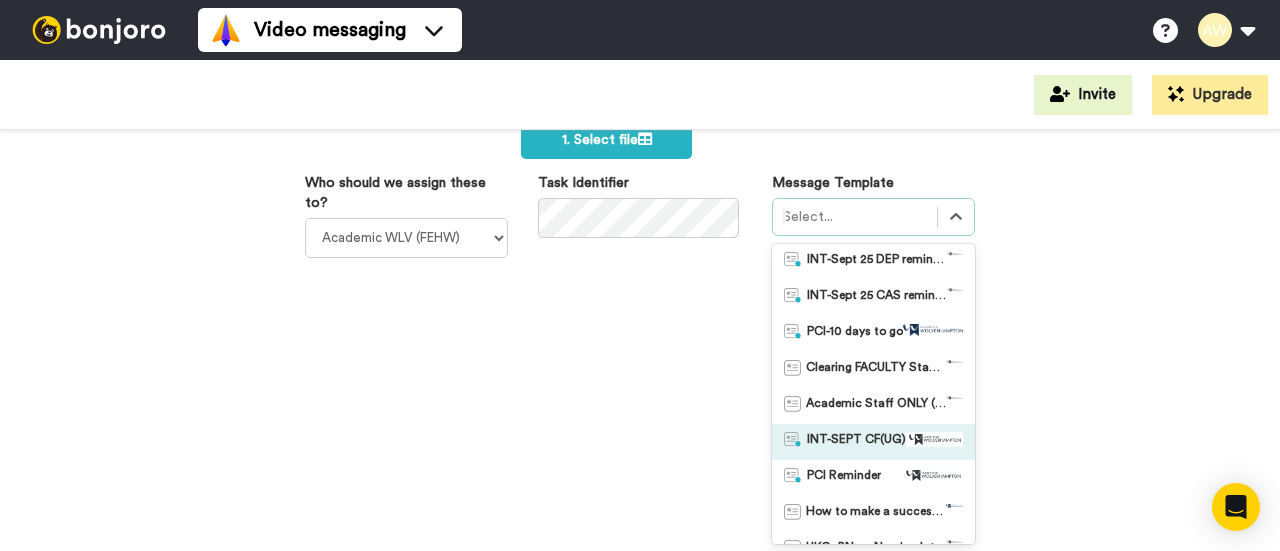 scroll, scrollTop: 80, scrollLeft: 0, axis: vertical 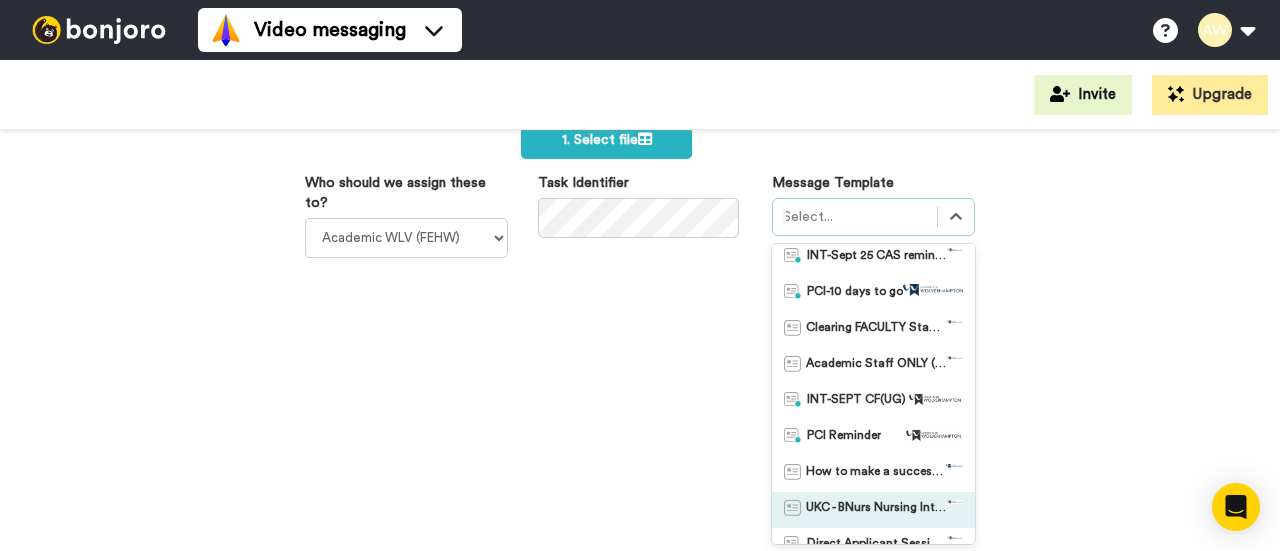 click on "UKC - BNurs Nursing Interviews - 1 day/s before (SEM2 2024/5 & SEM1 2025/6)" at bounding box center [876, 510] 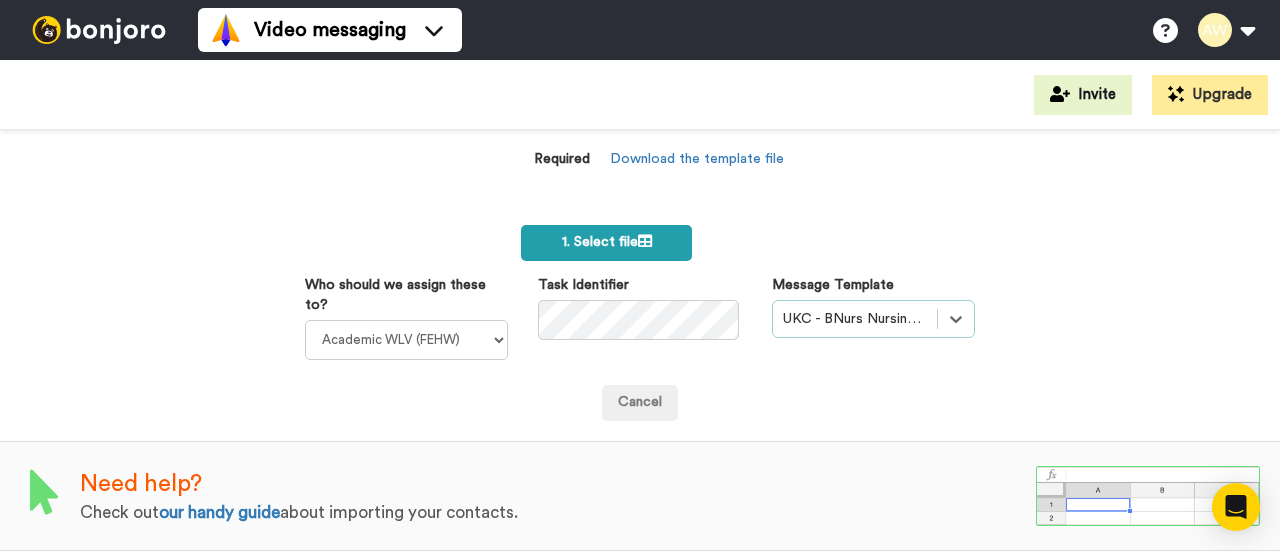 click on "1. Select file" at bounding box center (607, 242) 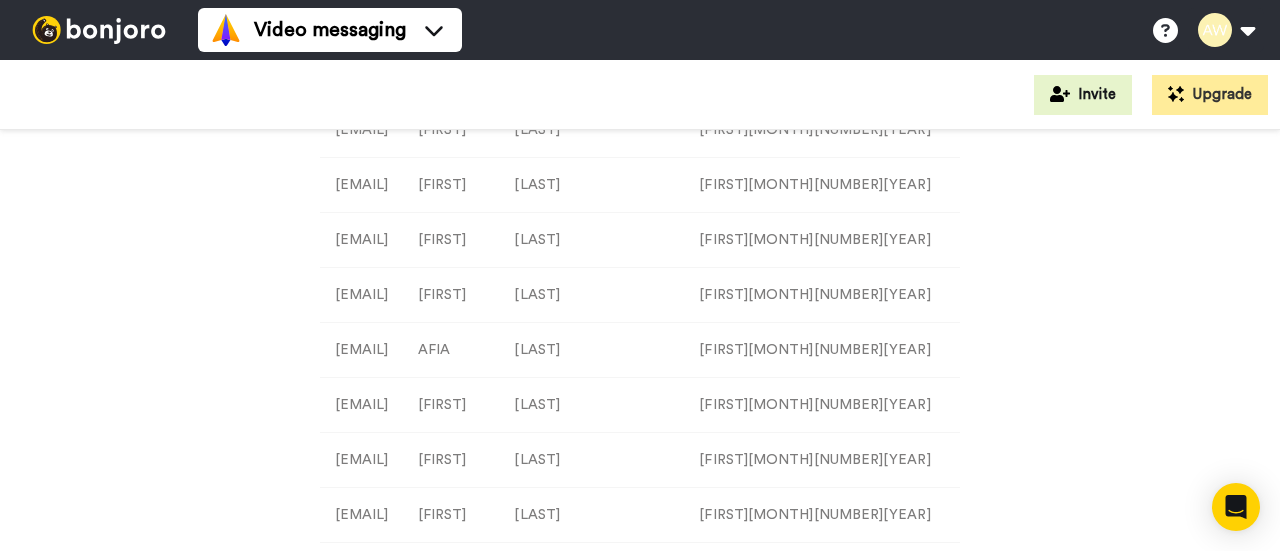 scroll, scrollTop: 250, scrollLeft: 0, axis: vertical 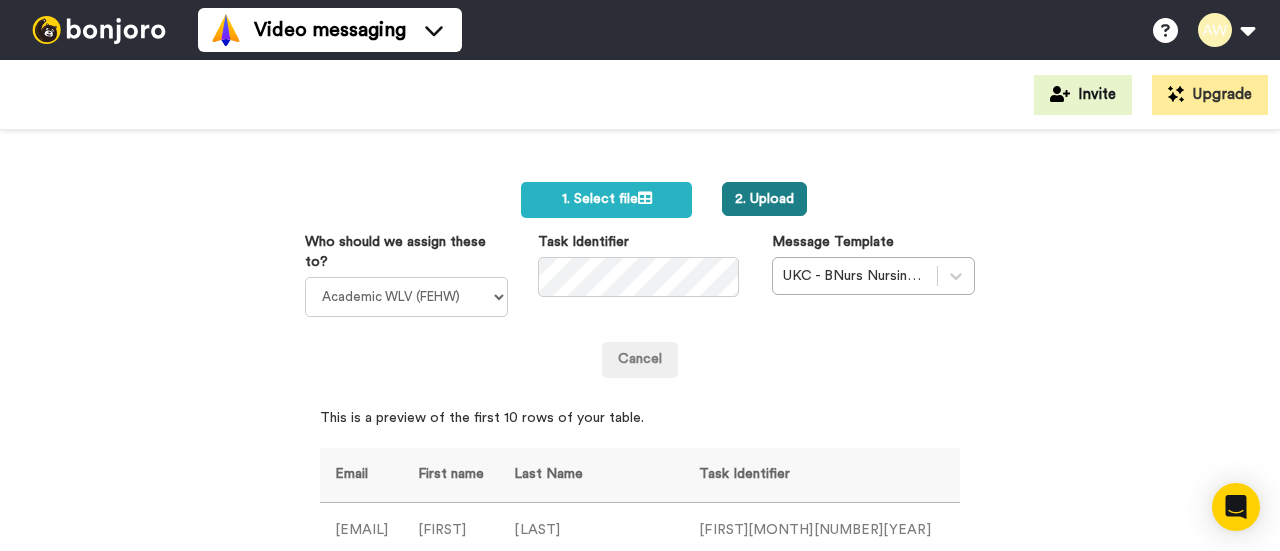 click on "2. Upload" at bounding box center (764, 199) 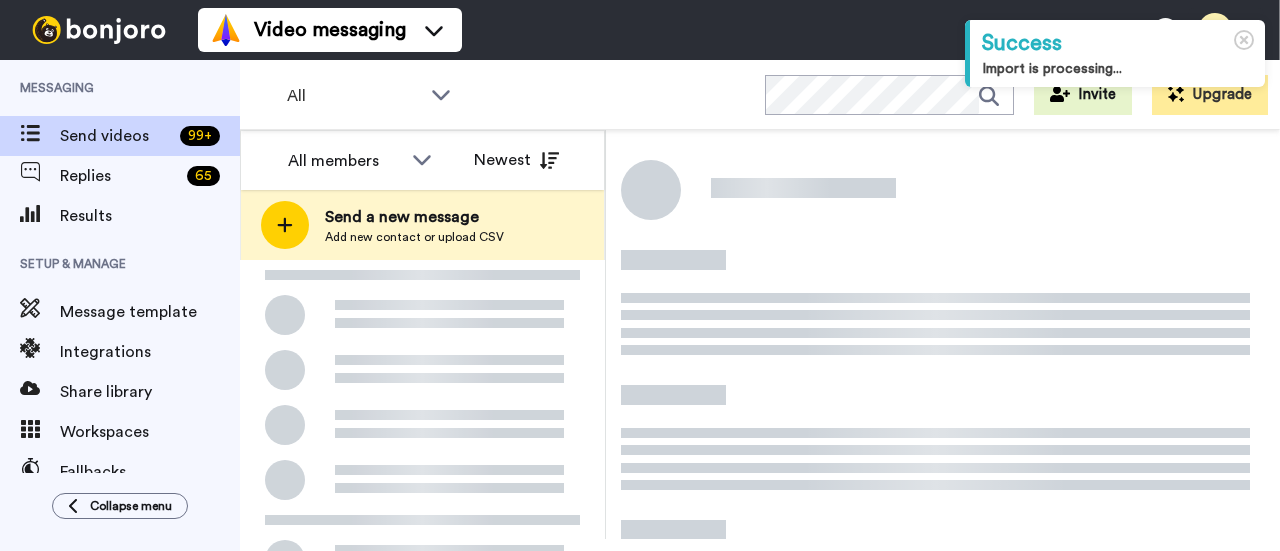 scroll, scrollTop: 0, scrollLeft: 0, axis: both 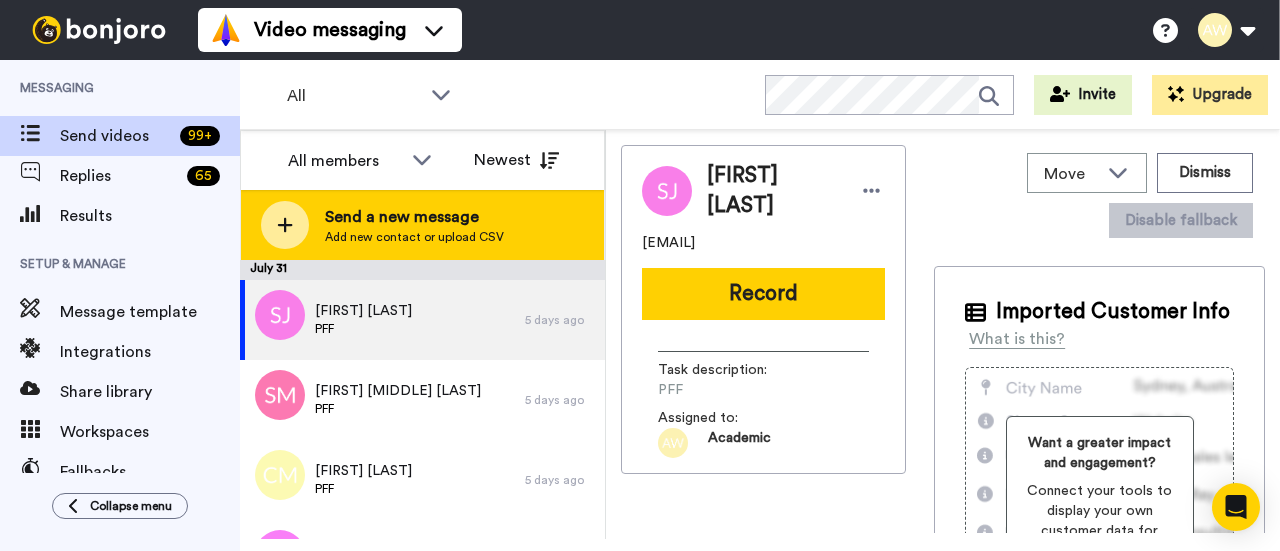 click on "Send a new message" at bounding box center (414, 217) 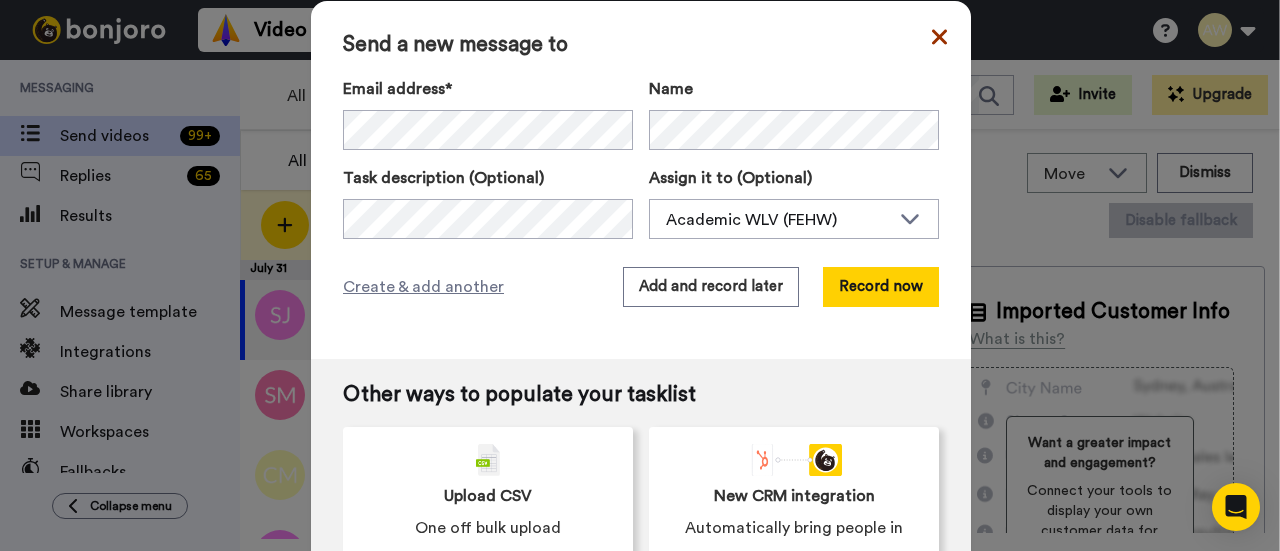 click 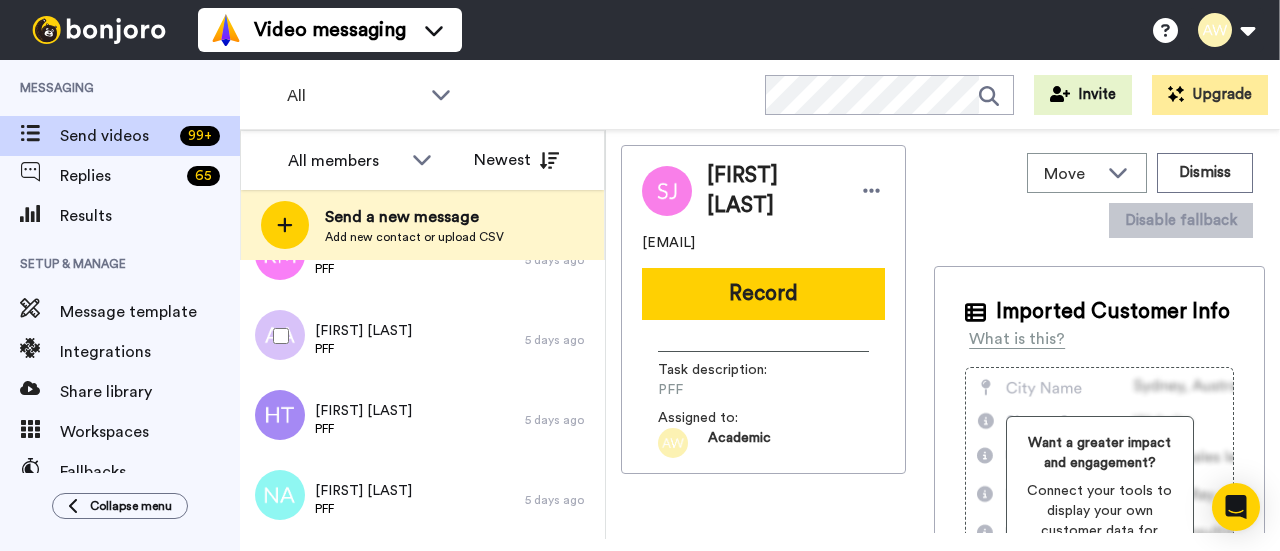scroll, scrollTop: 0, scrollLeft: 0, axis: both 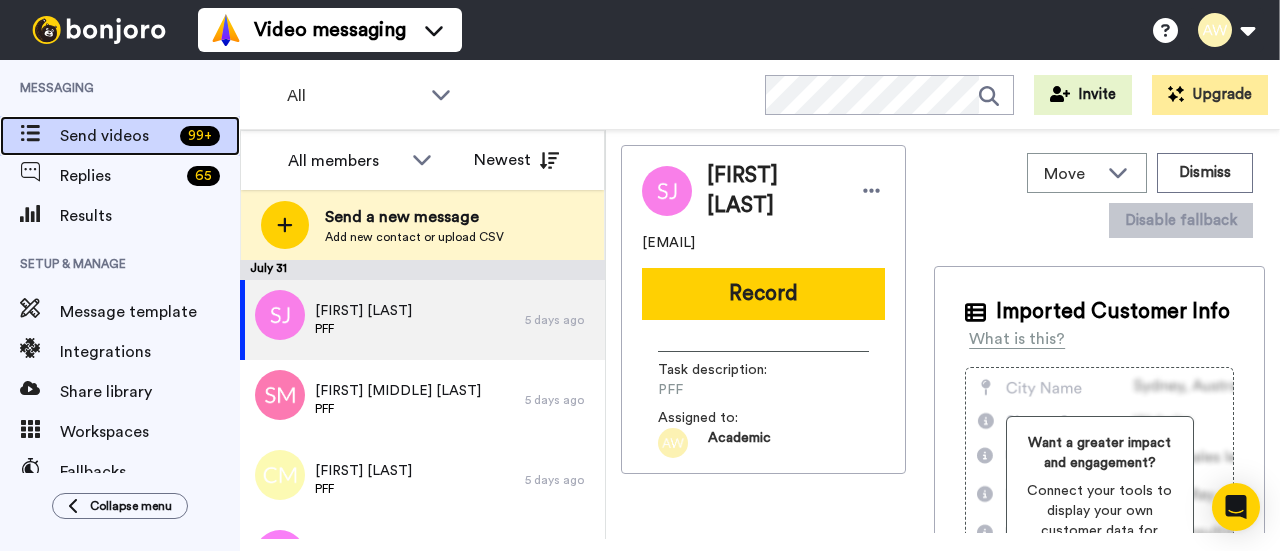 click on "Send videos" at bounding box center [116, 136] 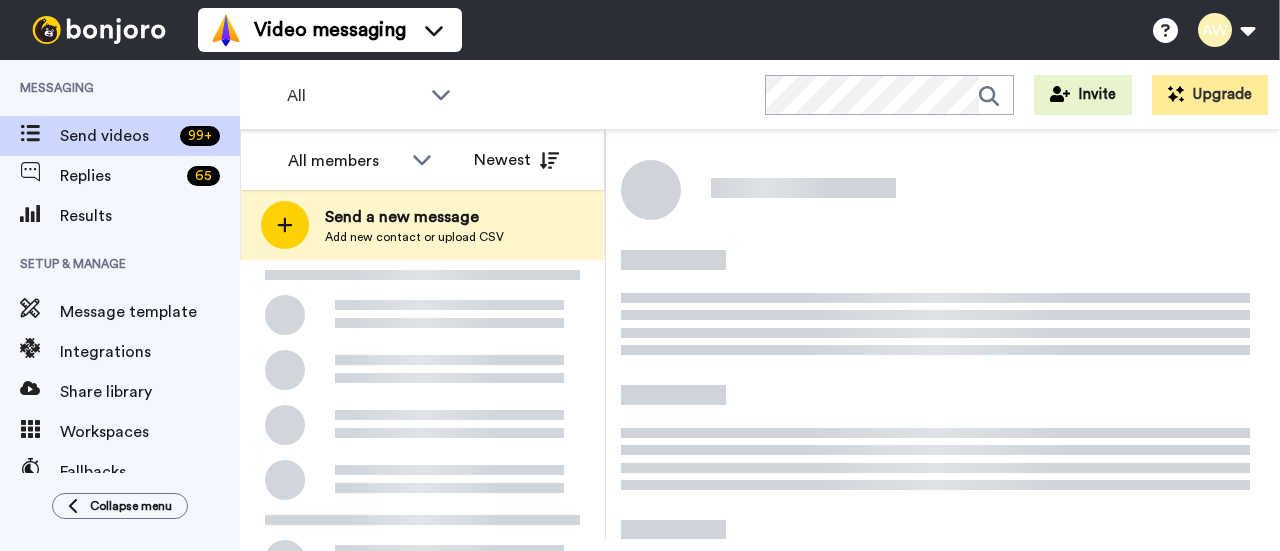 scroll, scrollTop: 0, scrollLeft: 0, axis: both 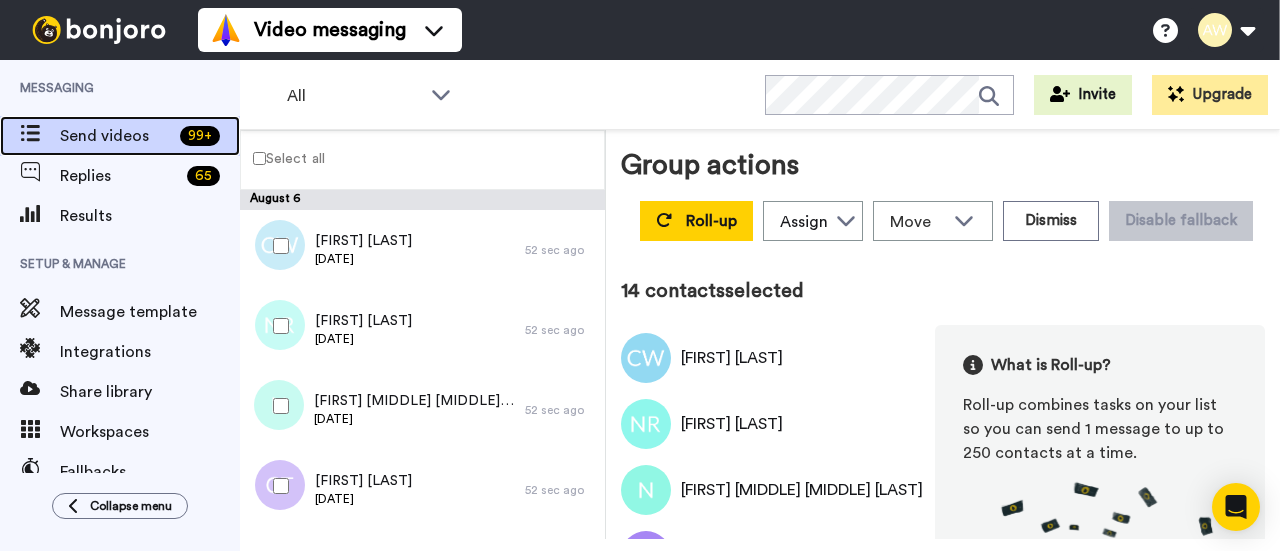 click on "Send videos" at bounding box center [116, 136] 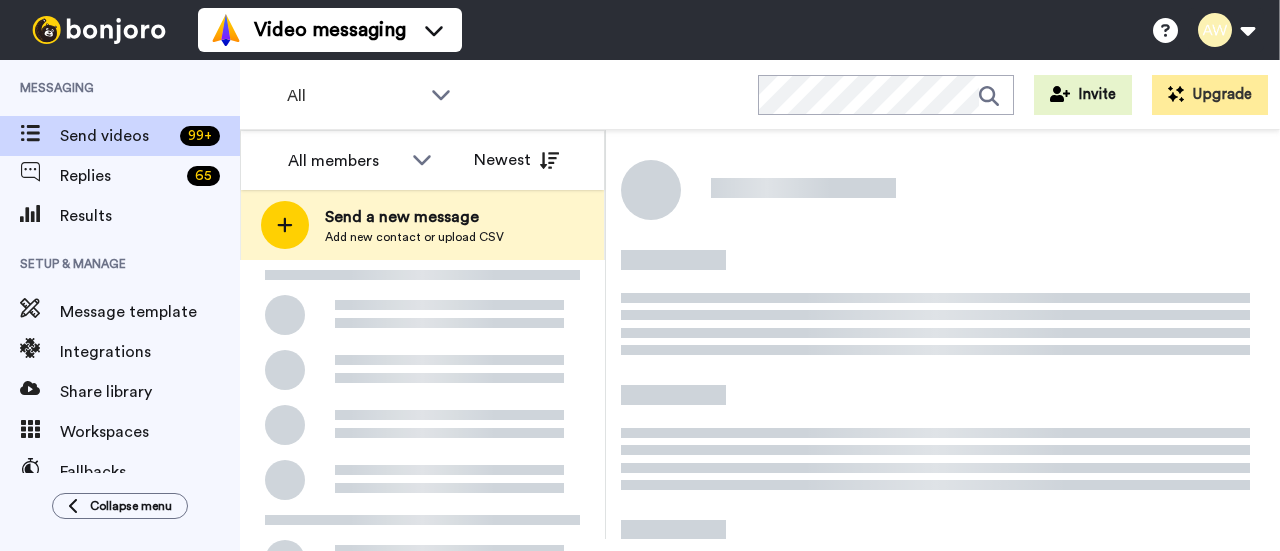 scroll, scrollTop: 0, scrollLeft: 0, axis: both 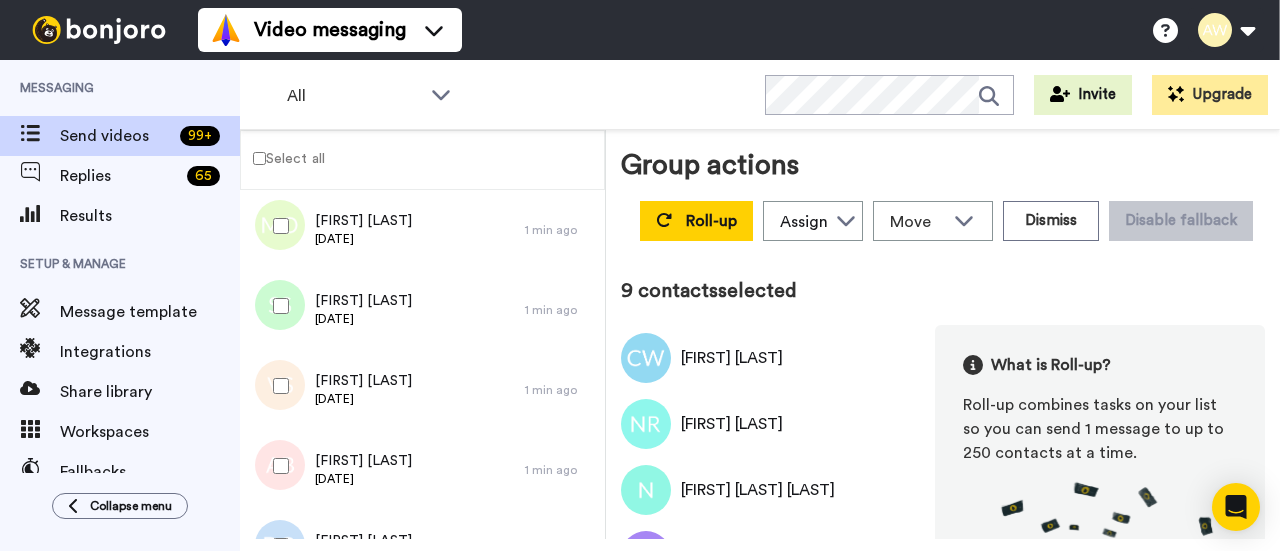 click at bounding box center (277, 466) 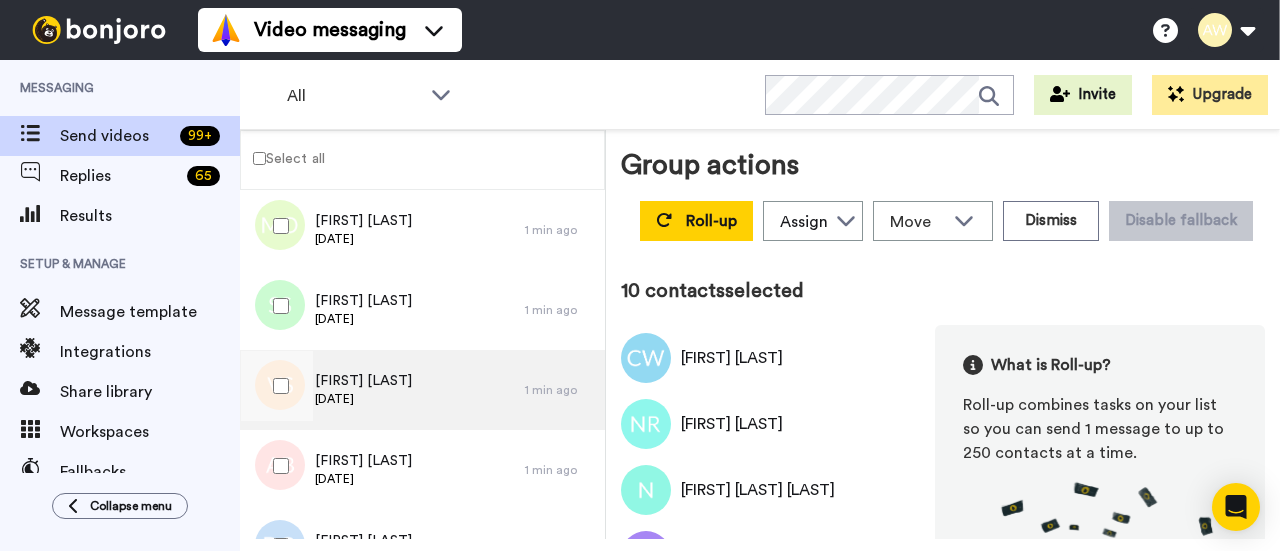 scroll, scrollTop: 700, scrollLeft: 0, axis: vertical 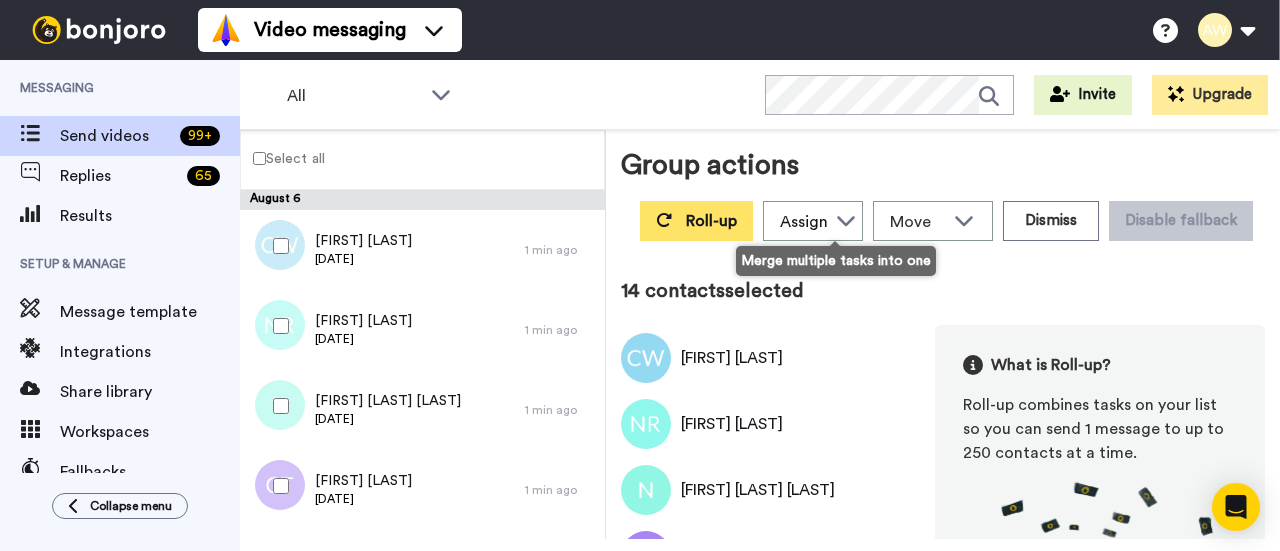 click on "Roll-up" at bounding box center [711, 221] 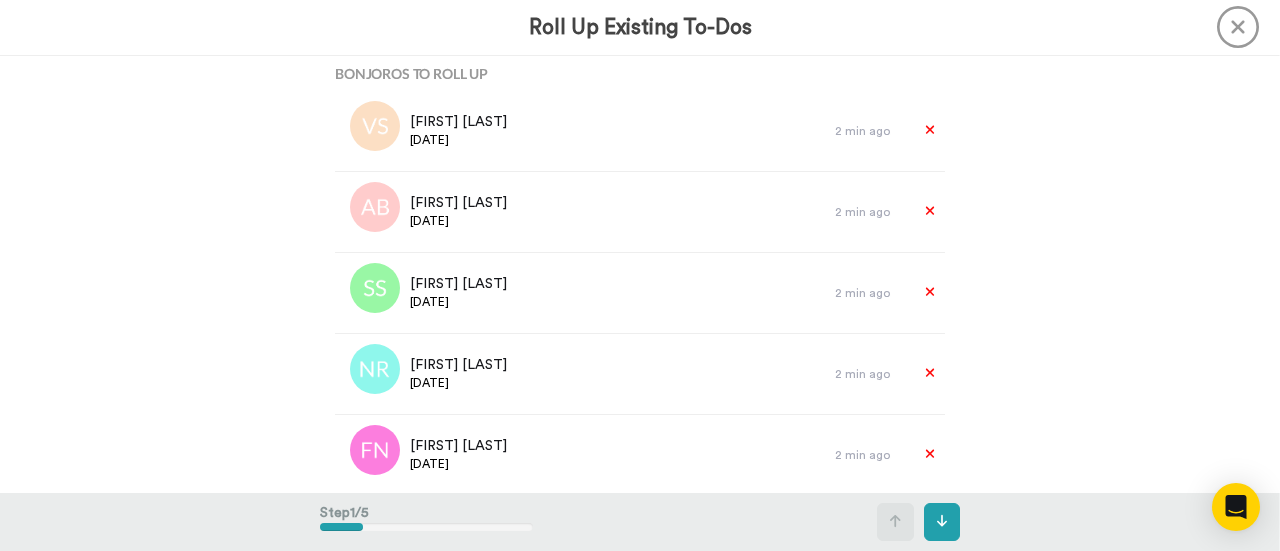 scroll, scrollTop: 200, scrollLeft: 0, axis: vertical 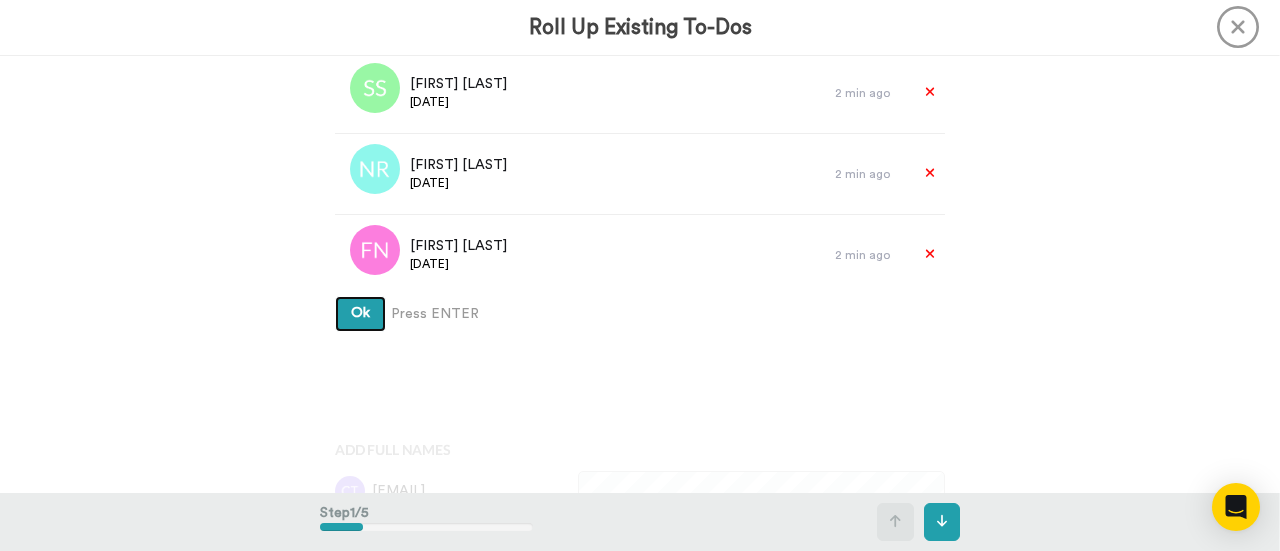 click on "Ok" at bounding box center (360, 313) 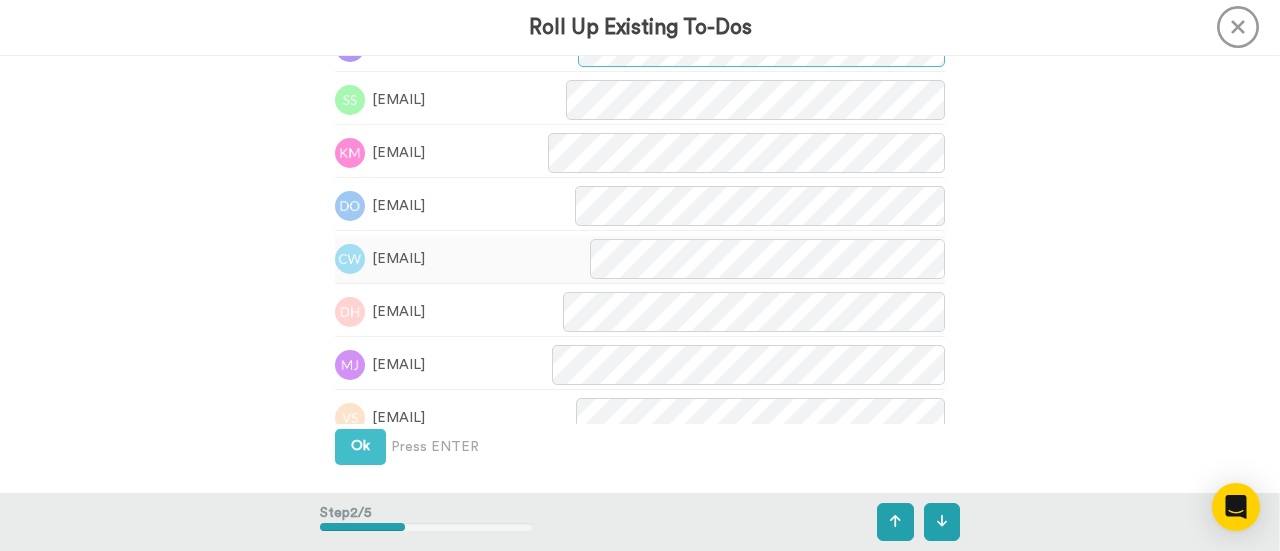 scroll, scrollTop: 646, scrollLeft: 0, axis: vertical 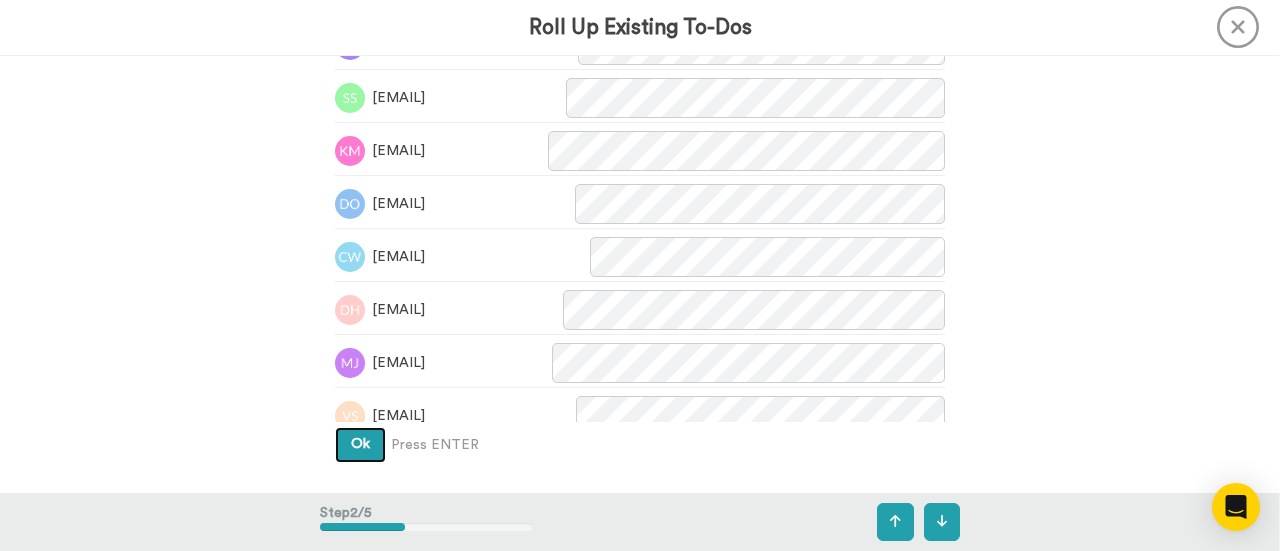click on "Ok" at bounding box center (360, 444) 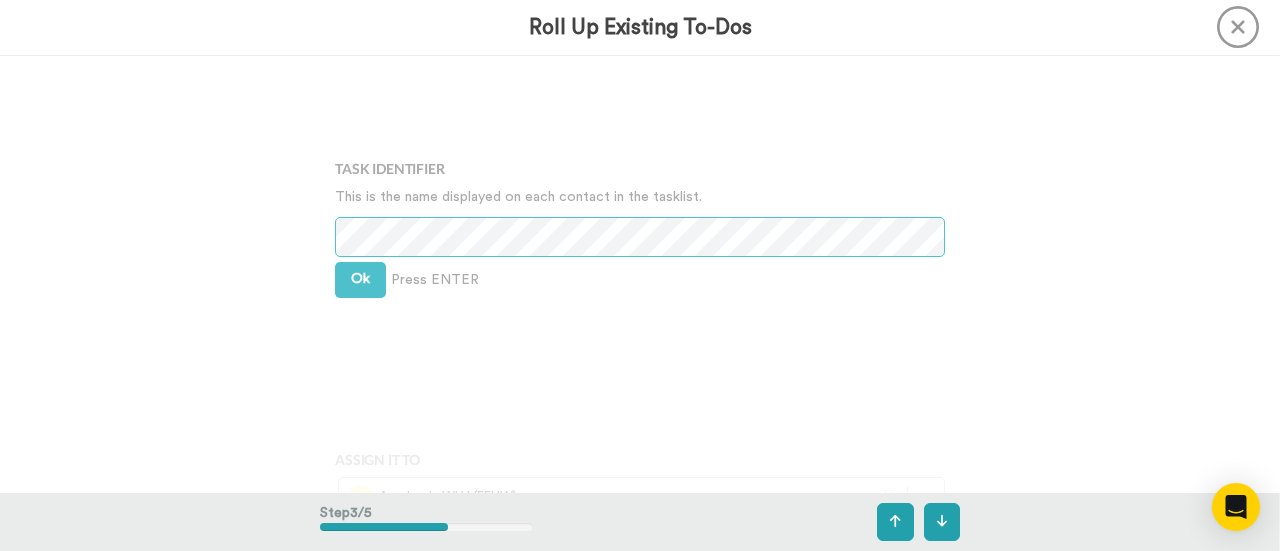 scroll, scrollTop: 1072, scrollLeft: 0, axis: vertical 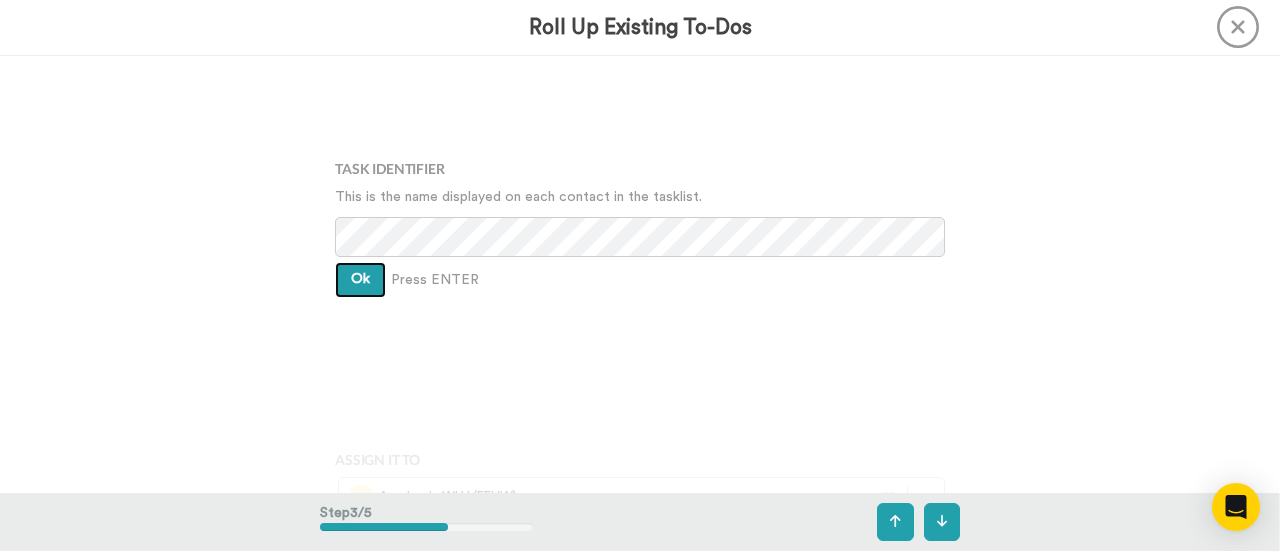 click on "Ok" at bounding box center (360, 280) 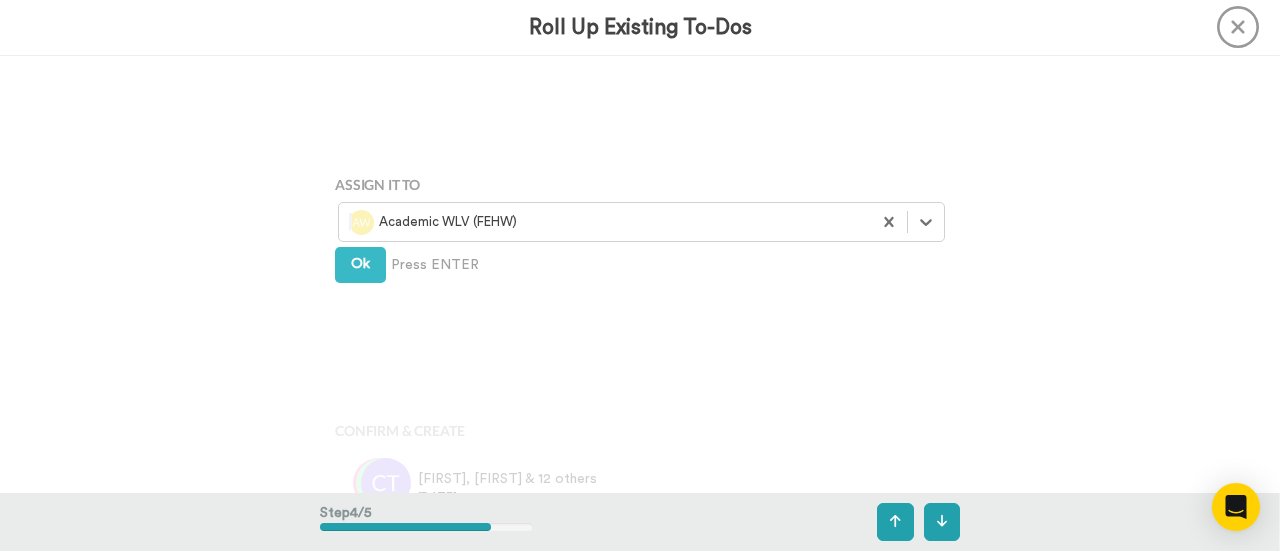 scroll, scrollTop: 1348, scrollLeft: 0, axis: vertical 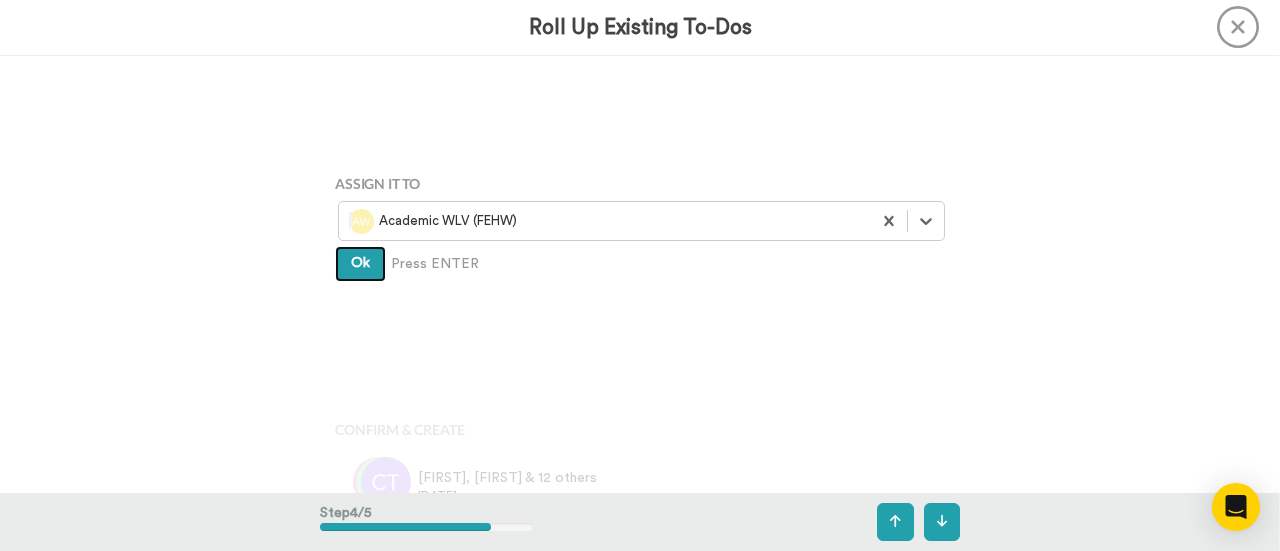 click on "Ok" at bounding box center (360, 264) 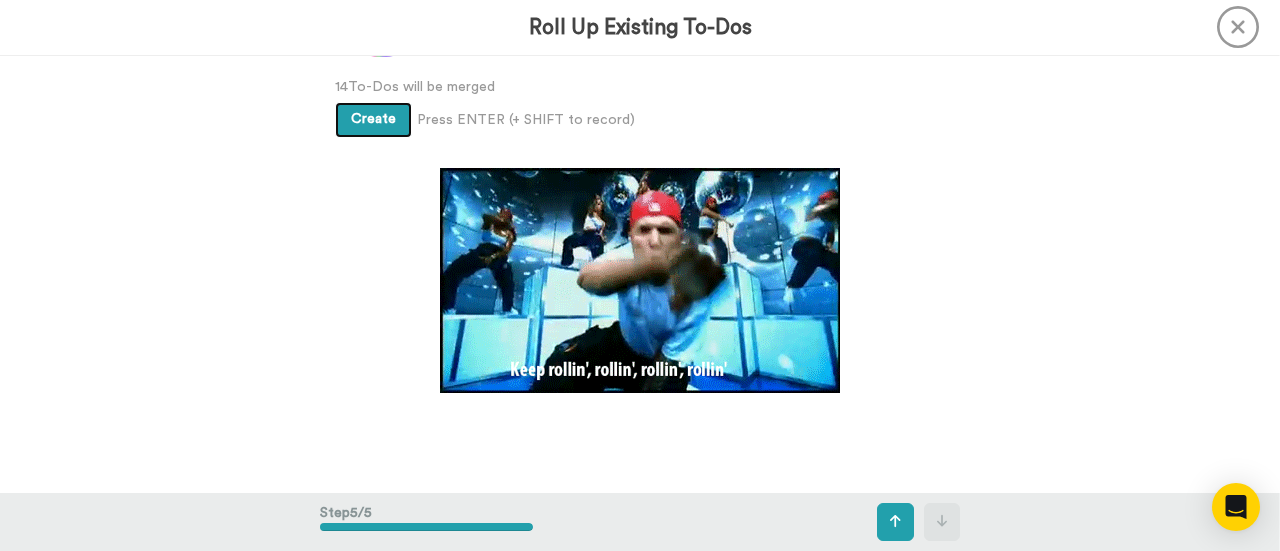 scroll, scrollTop: 1698, scrollLeft: 0, axis: vertical 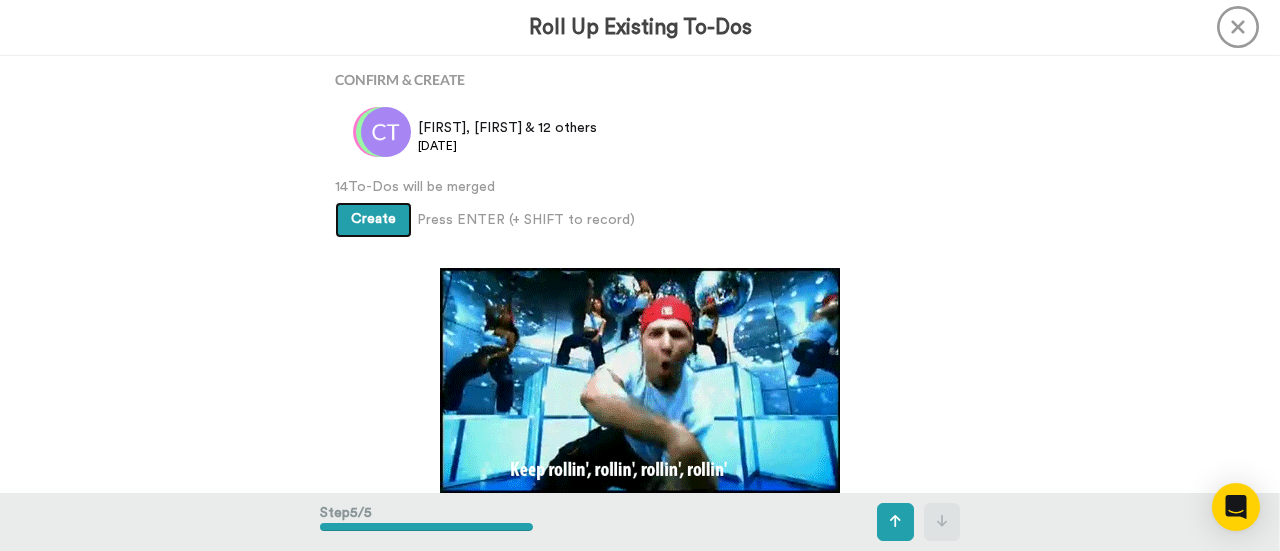 click on "Create" at bounding box center [373, 219] 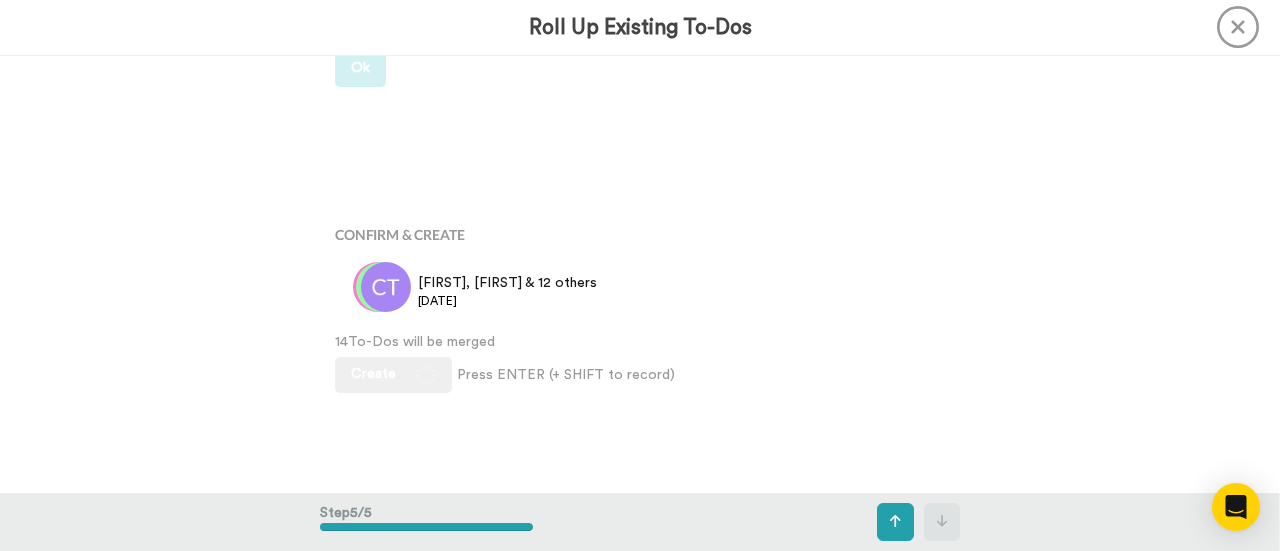 scroll, scrollTop: 1543, scrollLeft: 0, axis: vertical 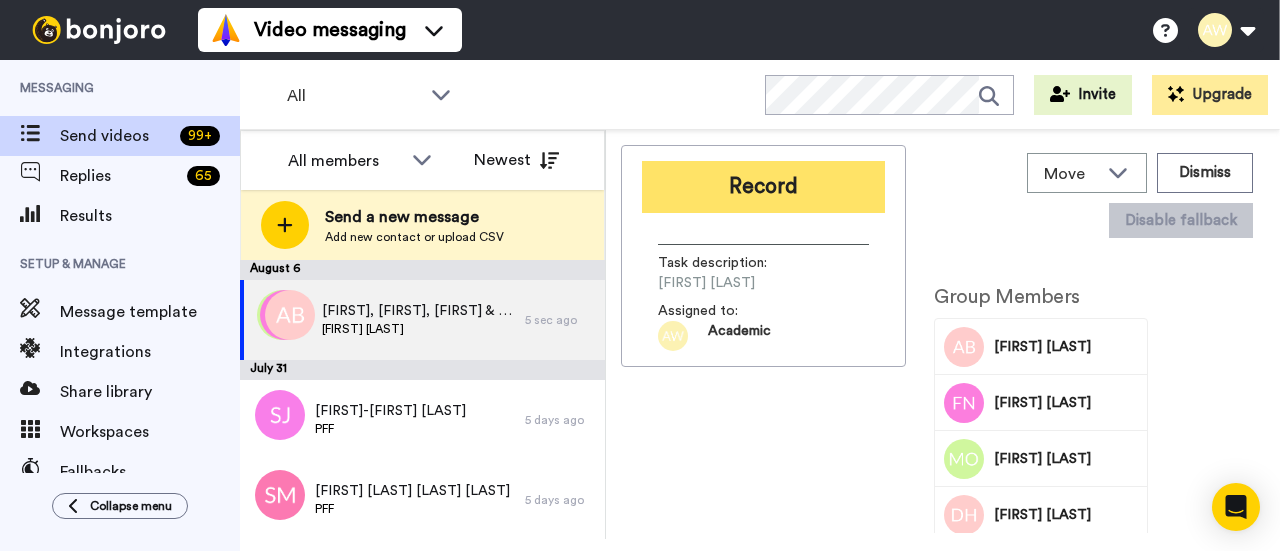 click on "Record" at bounding box center (763, 187) 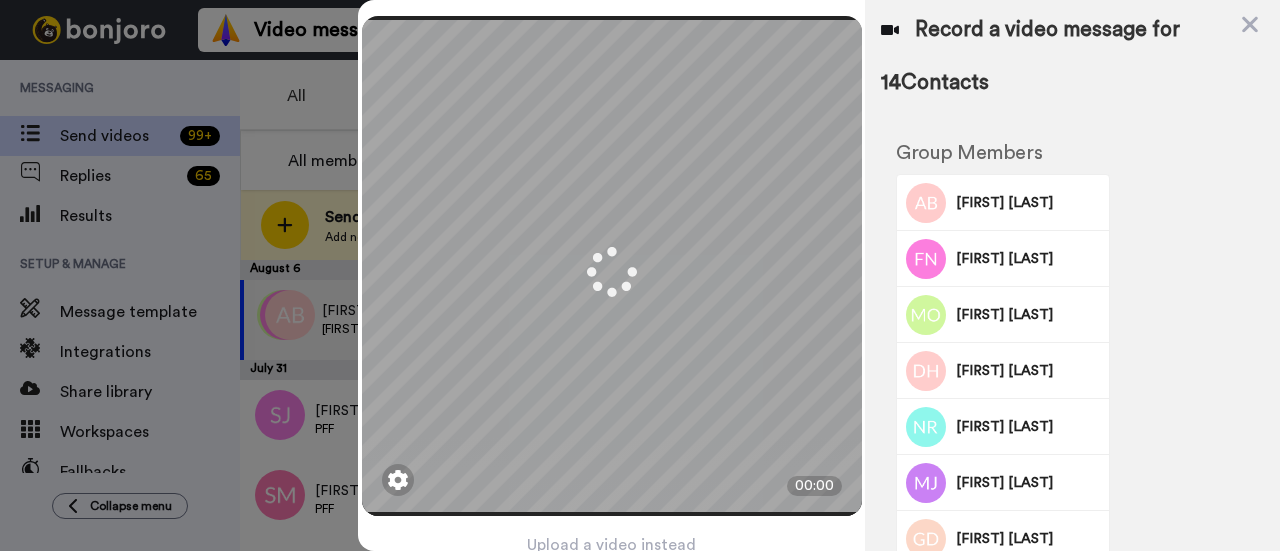 scroll, scrollTop: 96, scrollLeft: 0, axis: vertical 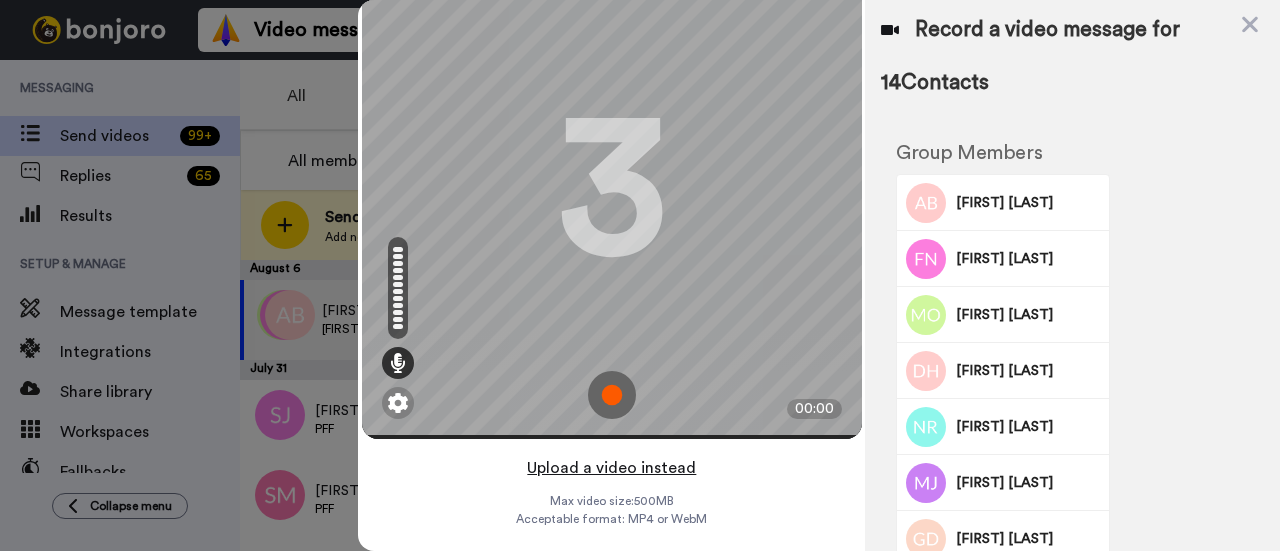 click on "Upload a video instead" at bounding box center (611, 468) 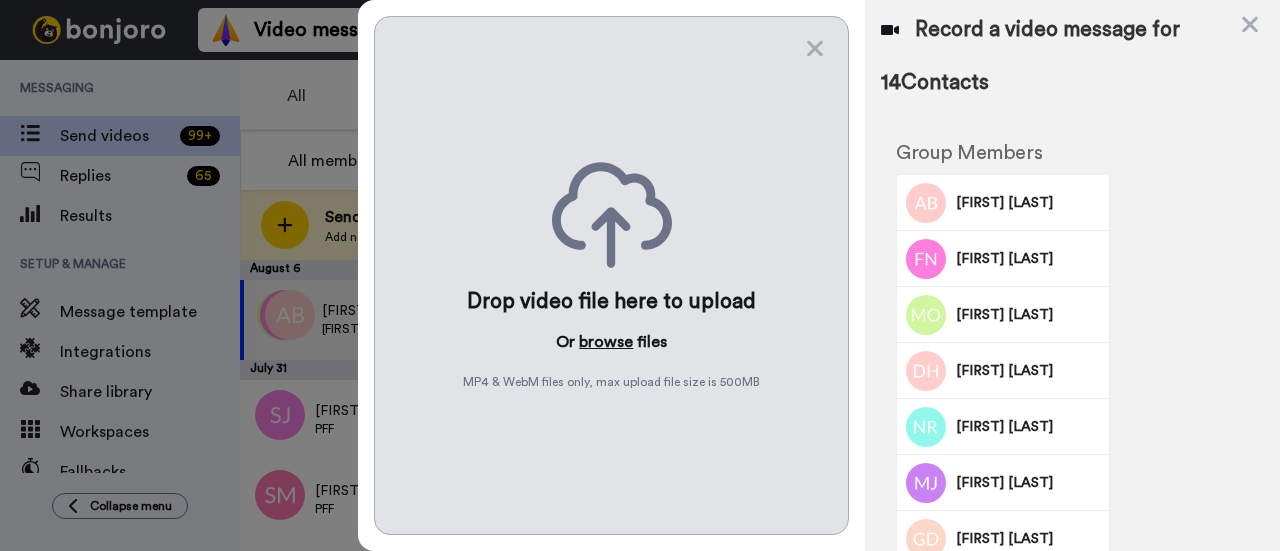 click on "browse" at bounding box center [606, 342] 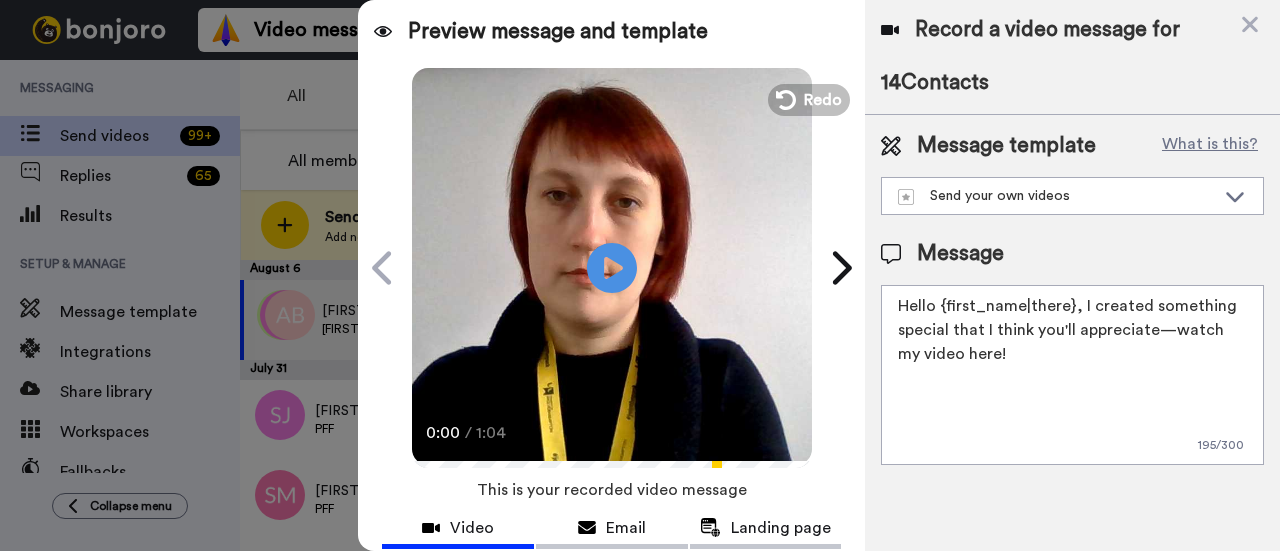 scroll, scrollTop: 100, scrollLeft: 0, axis: vertical 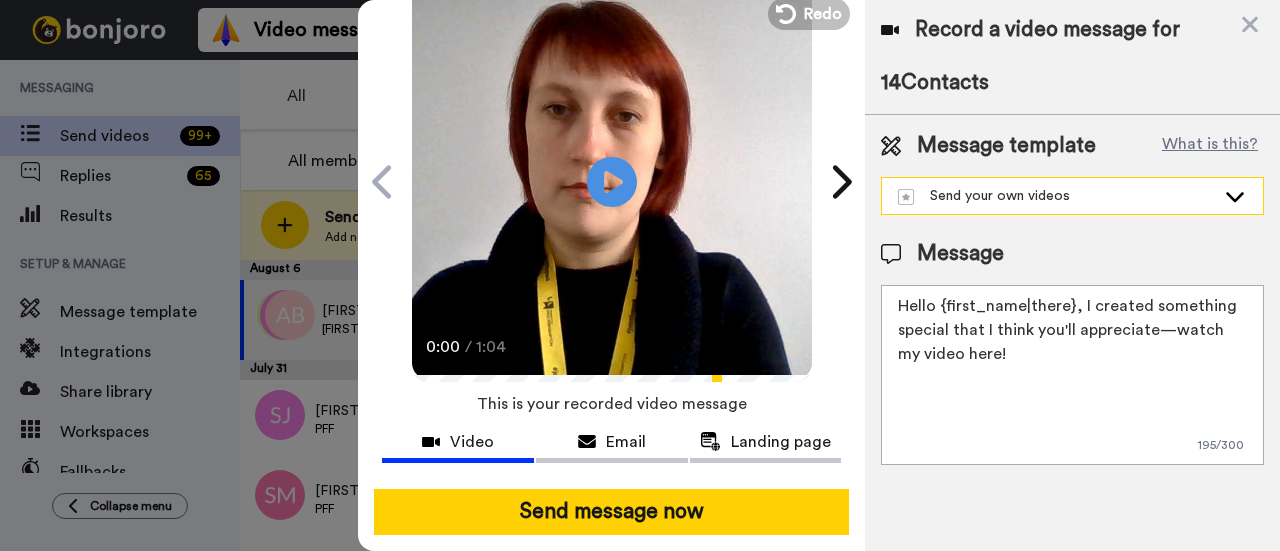 click 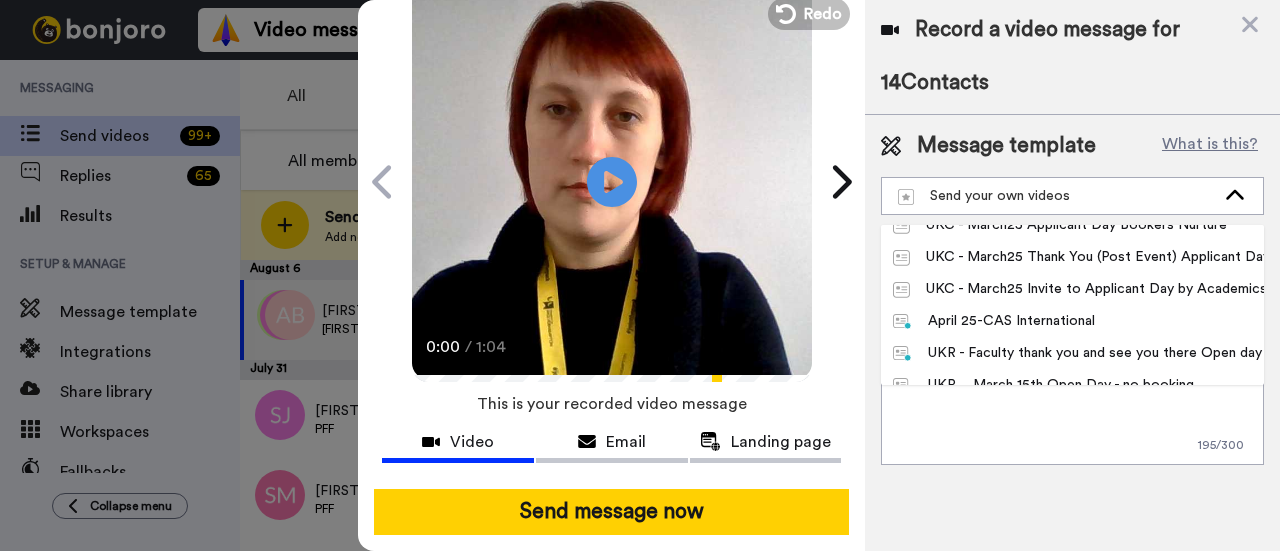 scroll, scrollTop: 1300, scrollLeft: 0, axis: vertical 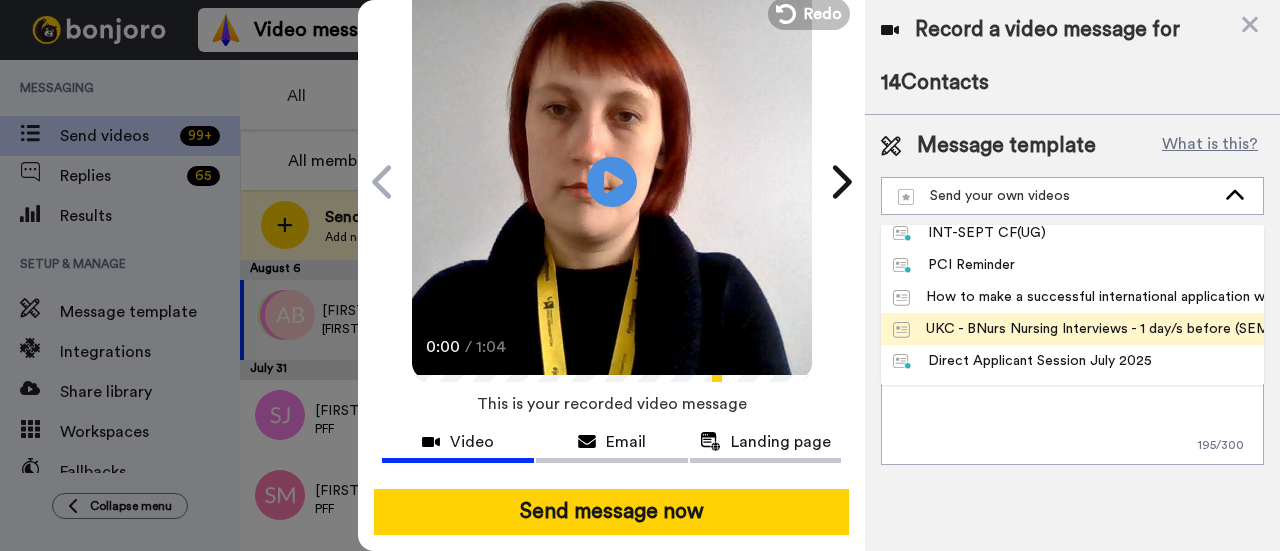 click on "UKC - BNurs Nursing Interviews - 1 day/s before (SEM2 2024/5 & SEM1 2025/6)" at bounding box center (1072, 329) 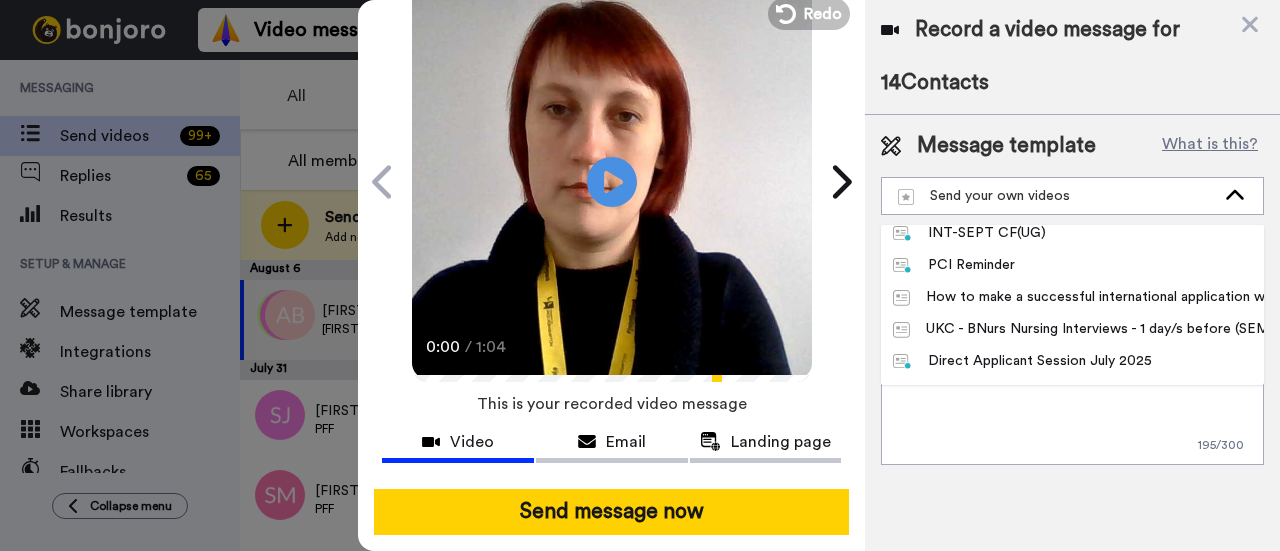 type on "Hey {first_name|there}, here's a quick message with a couple of reminders ahead of your WLV Nursing interview!" 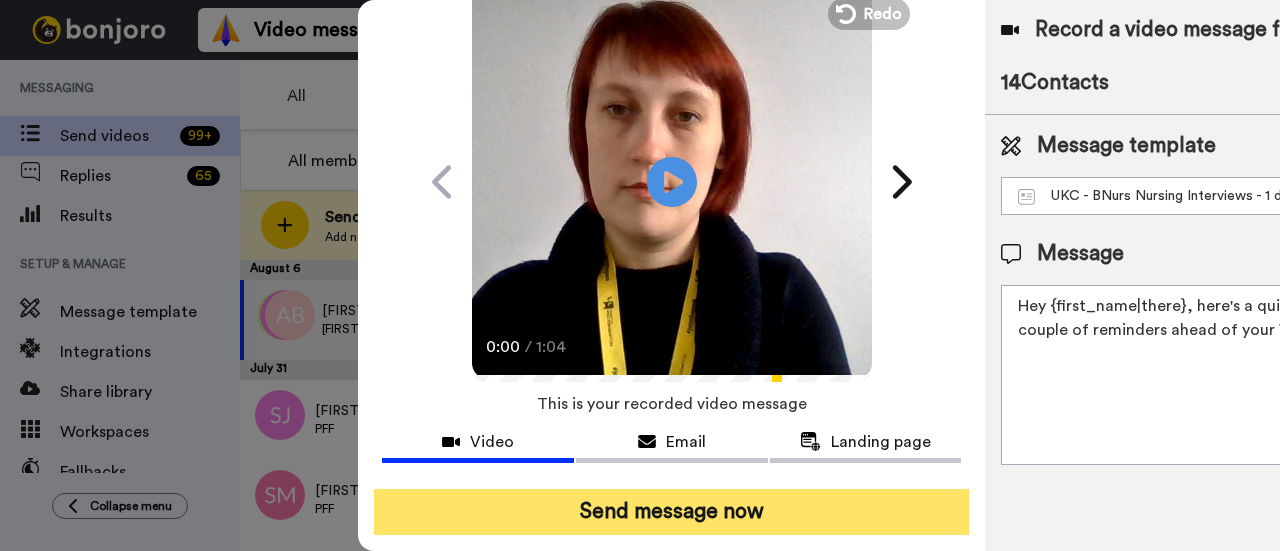 click on "Send message now" at bounding box center (671, 512) 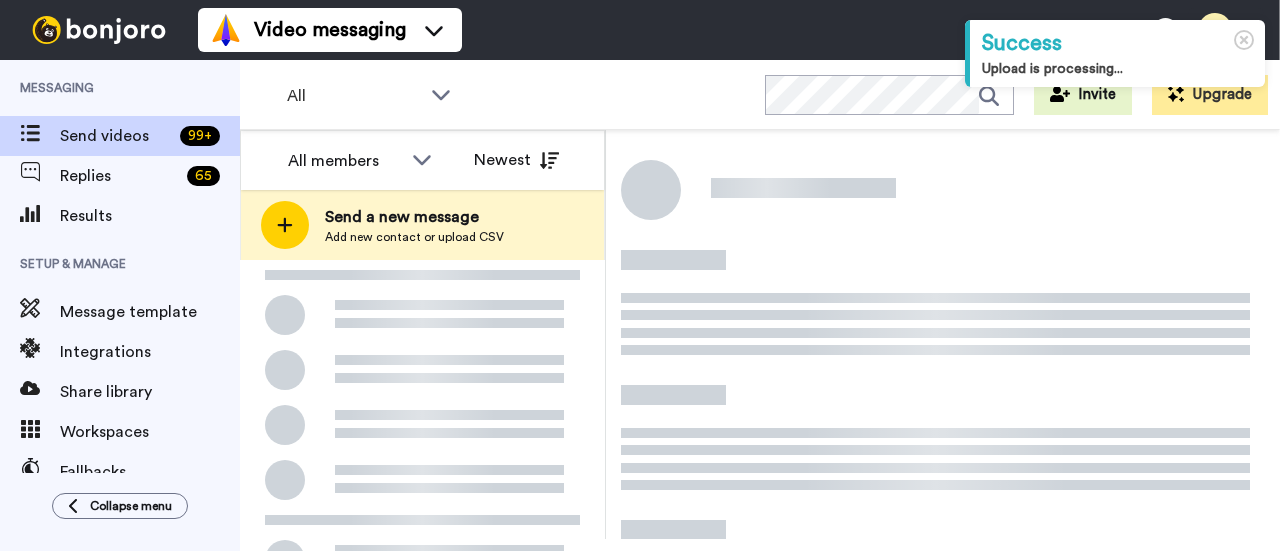 scroll, scrollTop: 0, scrollLeft: 0, axis: both 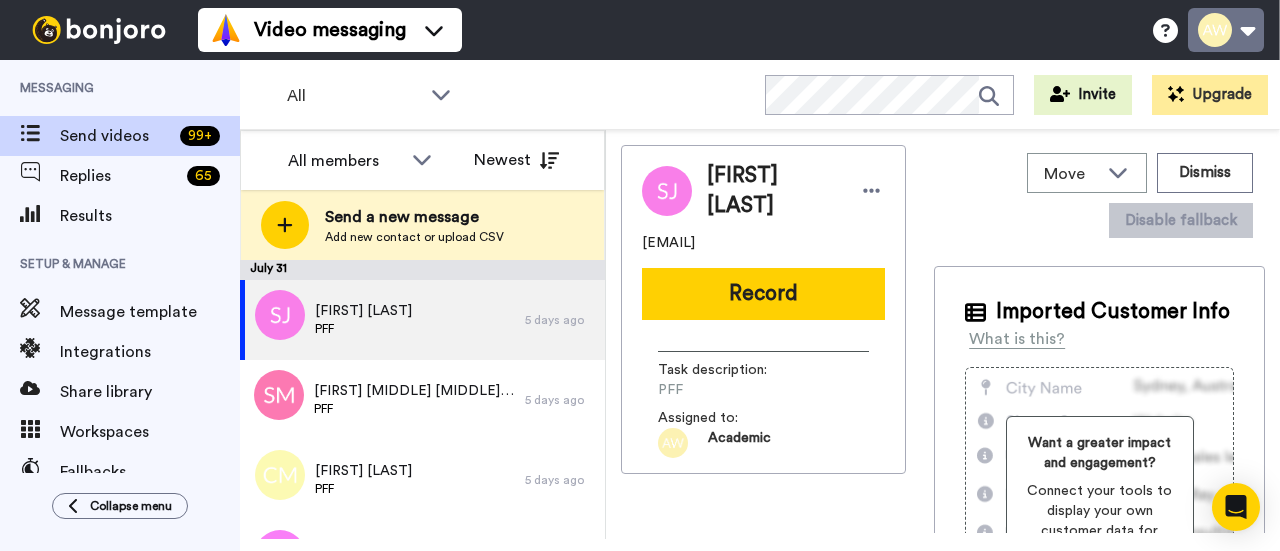 click at bounding box center [1226, 30] 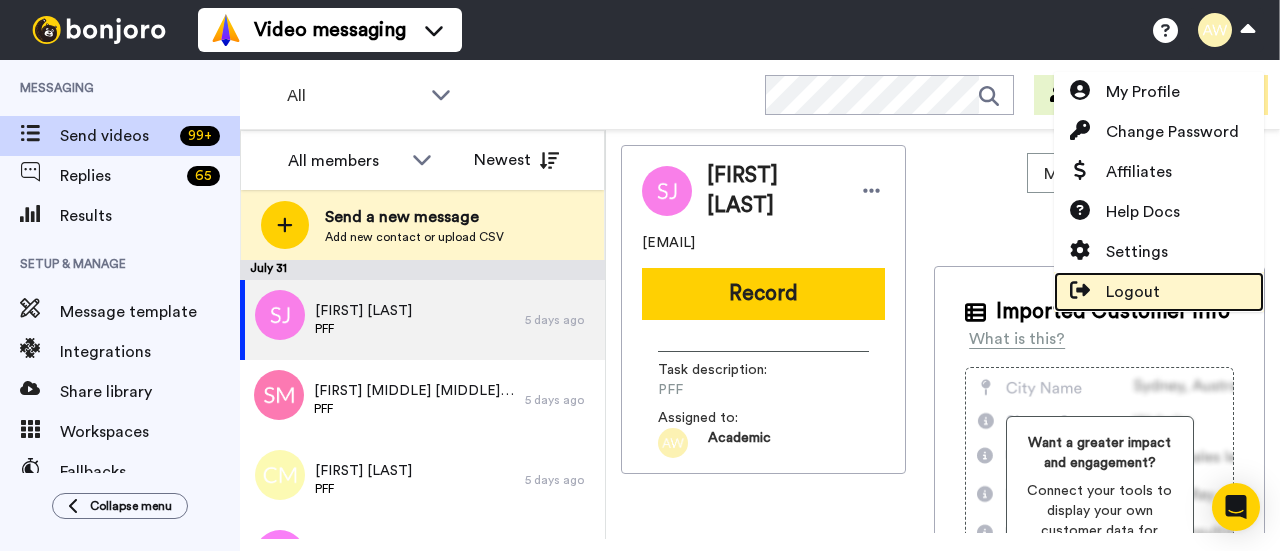 click on "Logout" at bounding box center (1133, 292) 